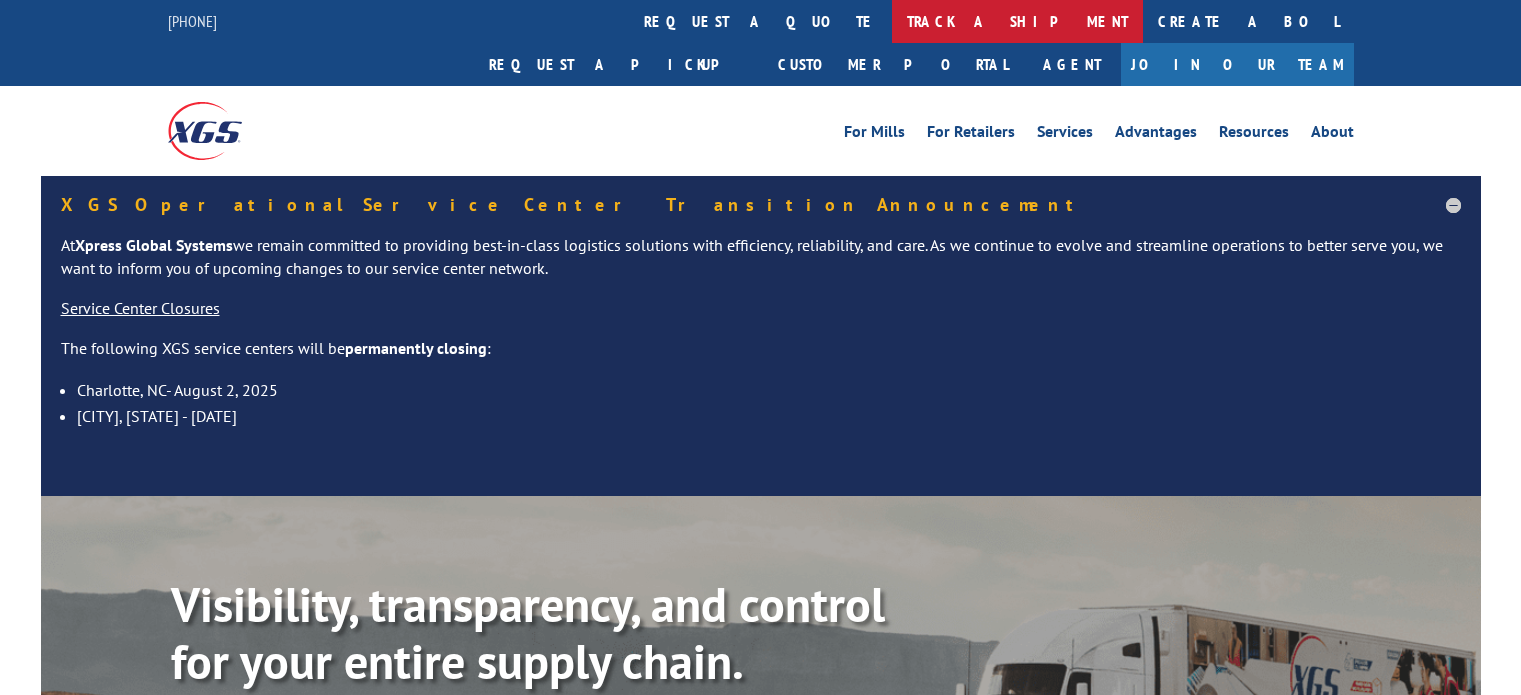 scroll, scrollTop: 0, scrollLeft: 0, axis: both 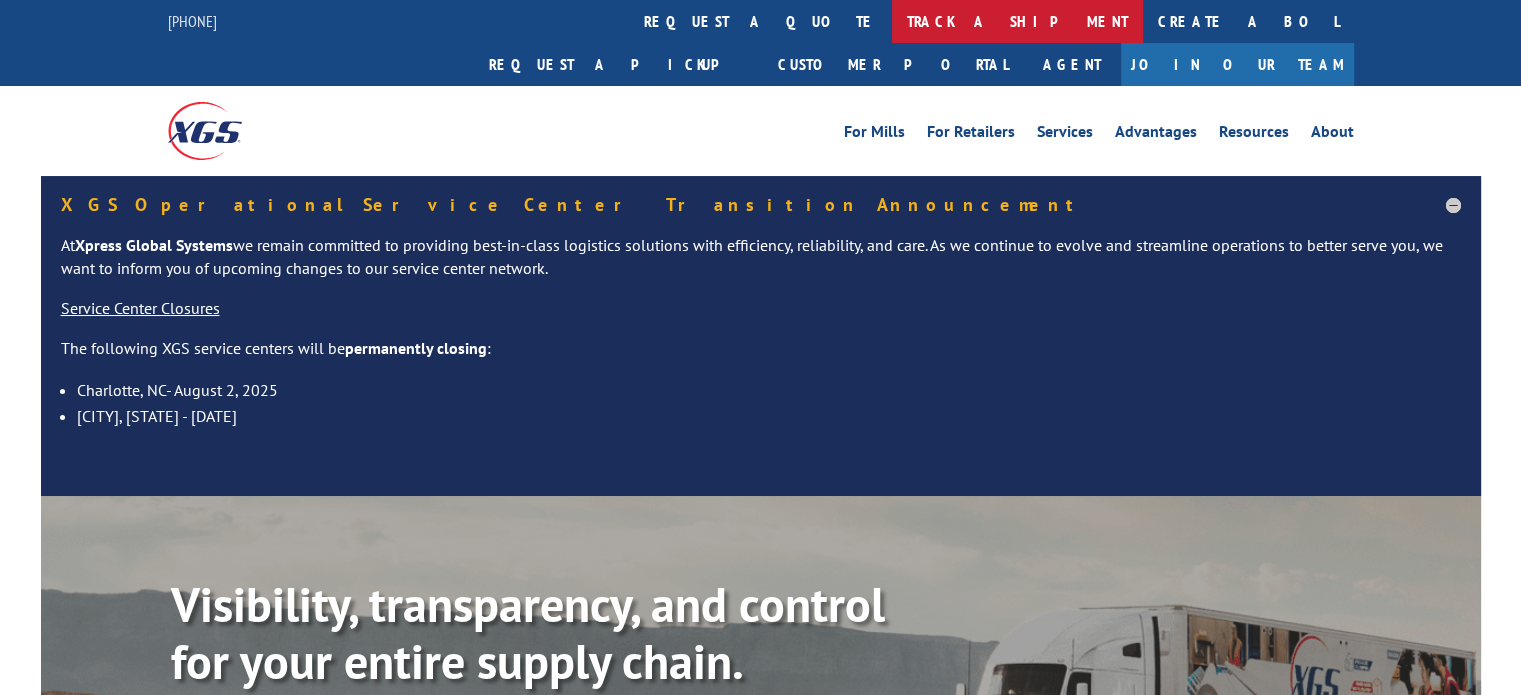 click on "track a shipment" at bounding box center [1017, 21] 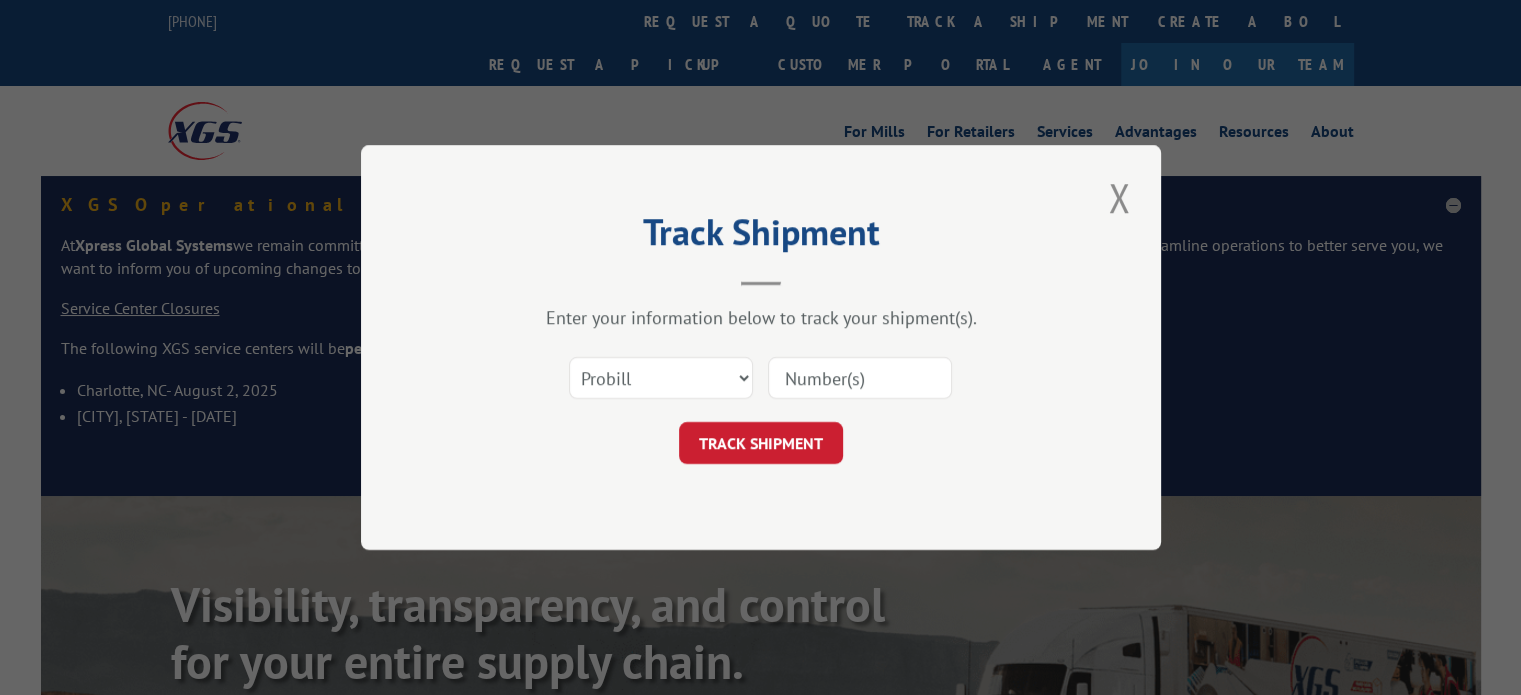 click at bounding box center (860, 378) 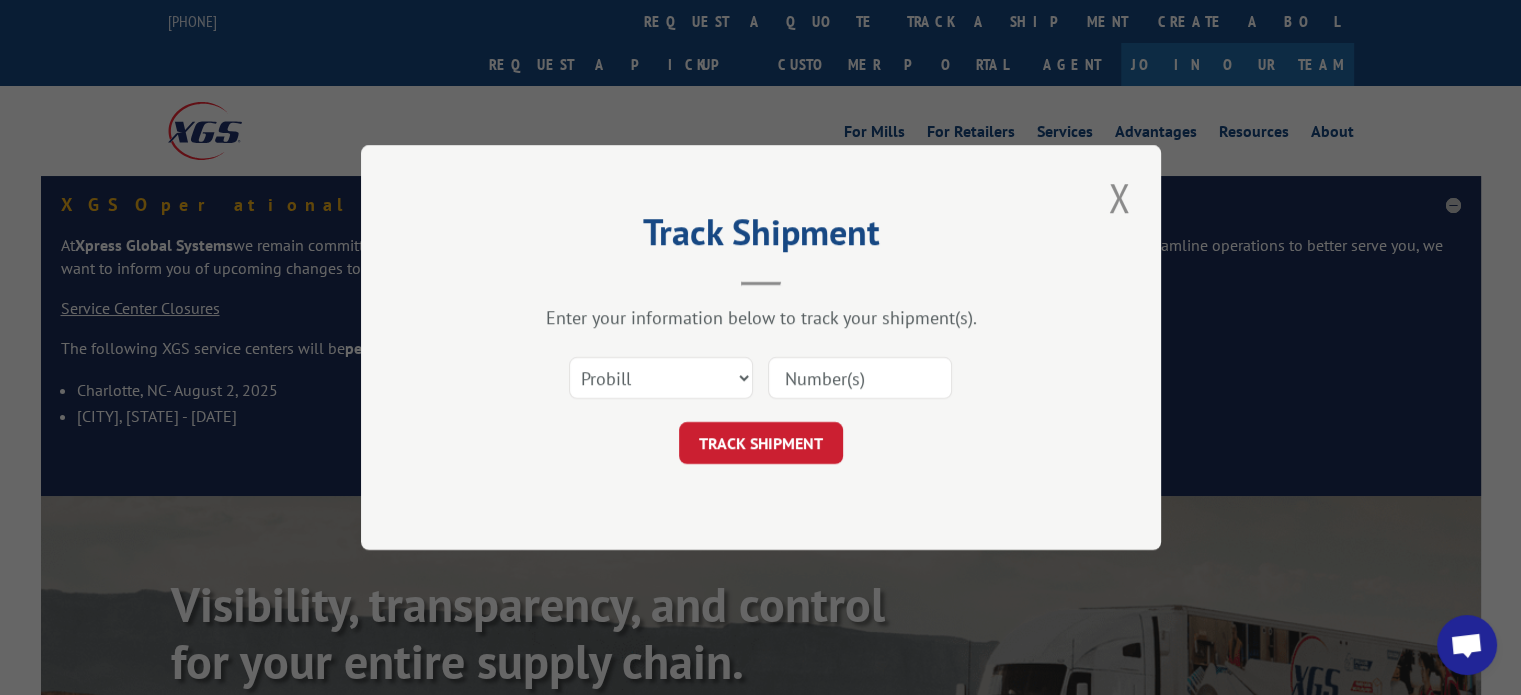 paste on "3345955" 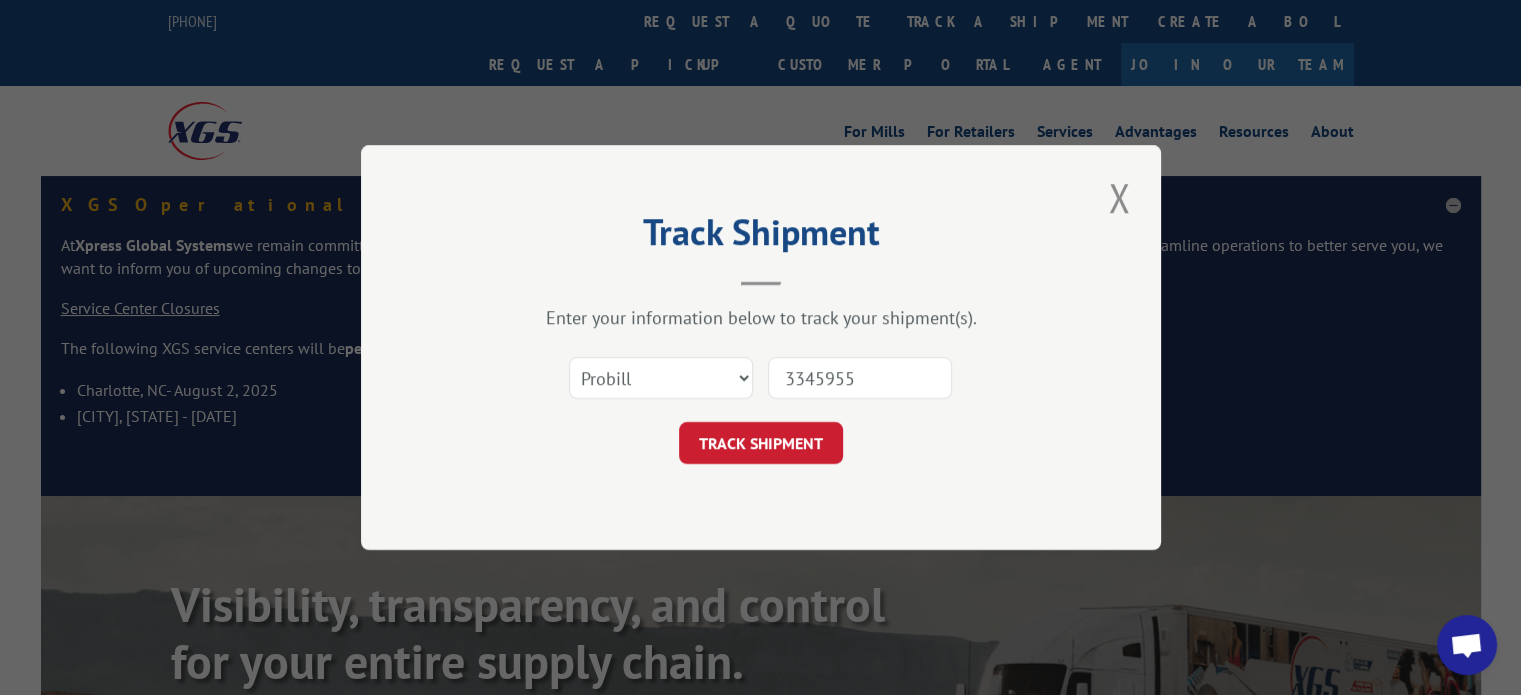type on "3345955" 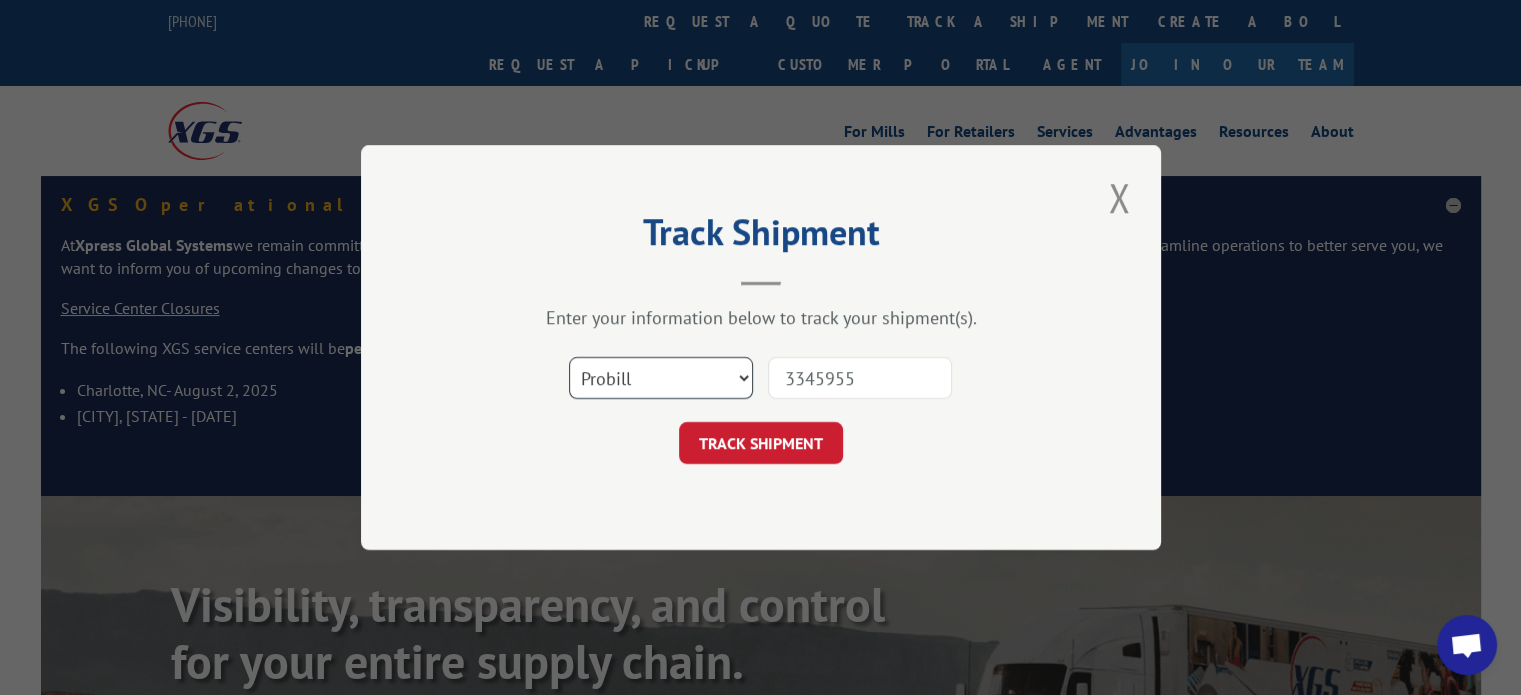 click on "Select category... Probill BOL PO" at bounding box center [661, 378] 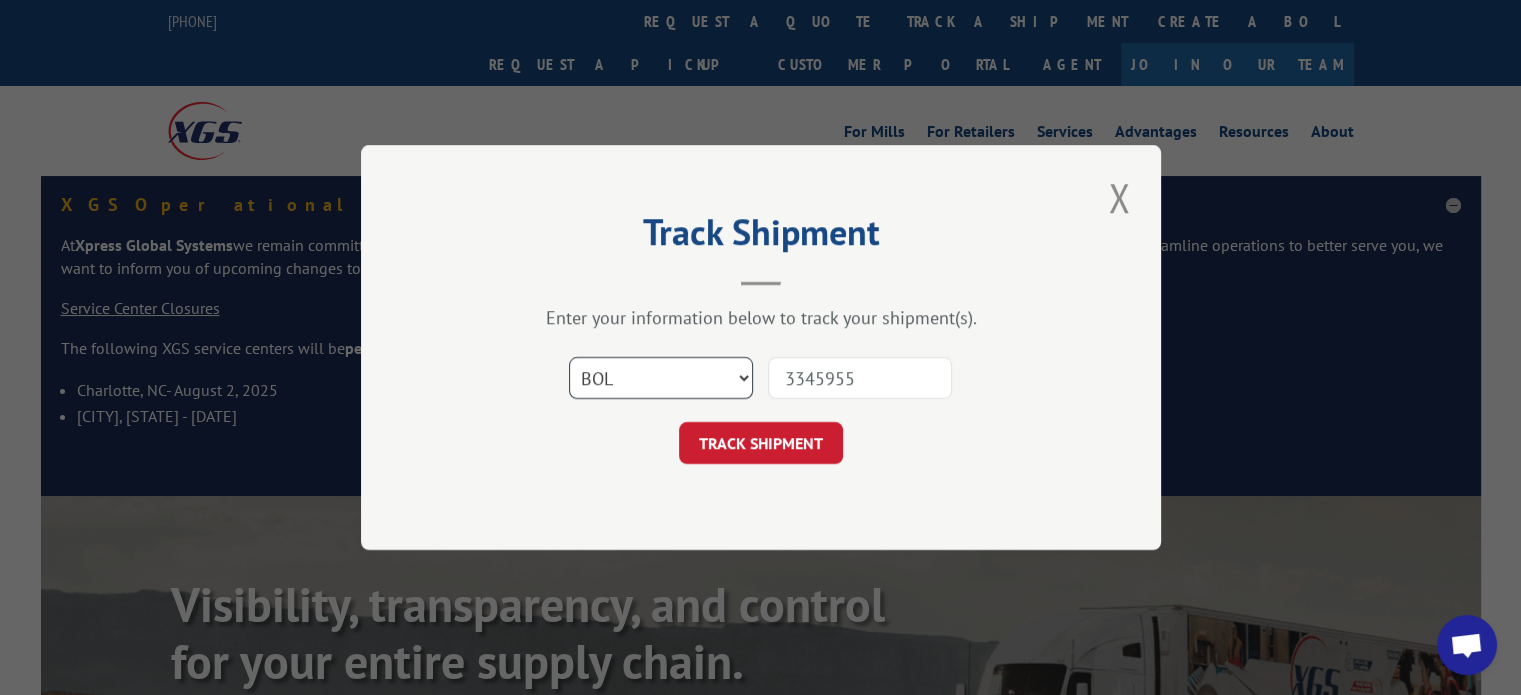 click on "Select category... Probill BOL PO" at bounding box center (661, 378) 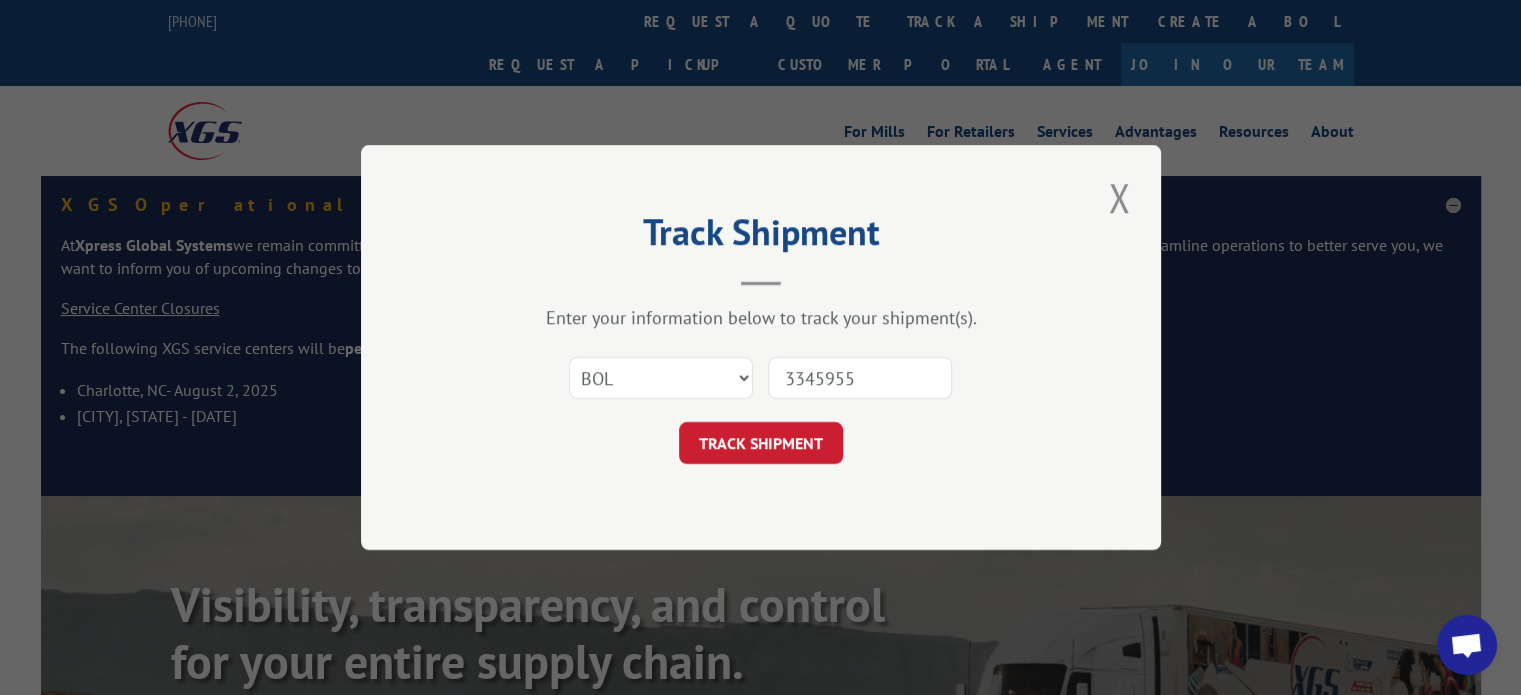 click on "3345955" at bounding box center [860, 378] 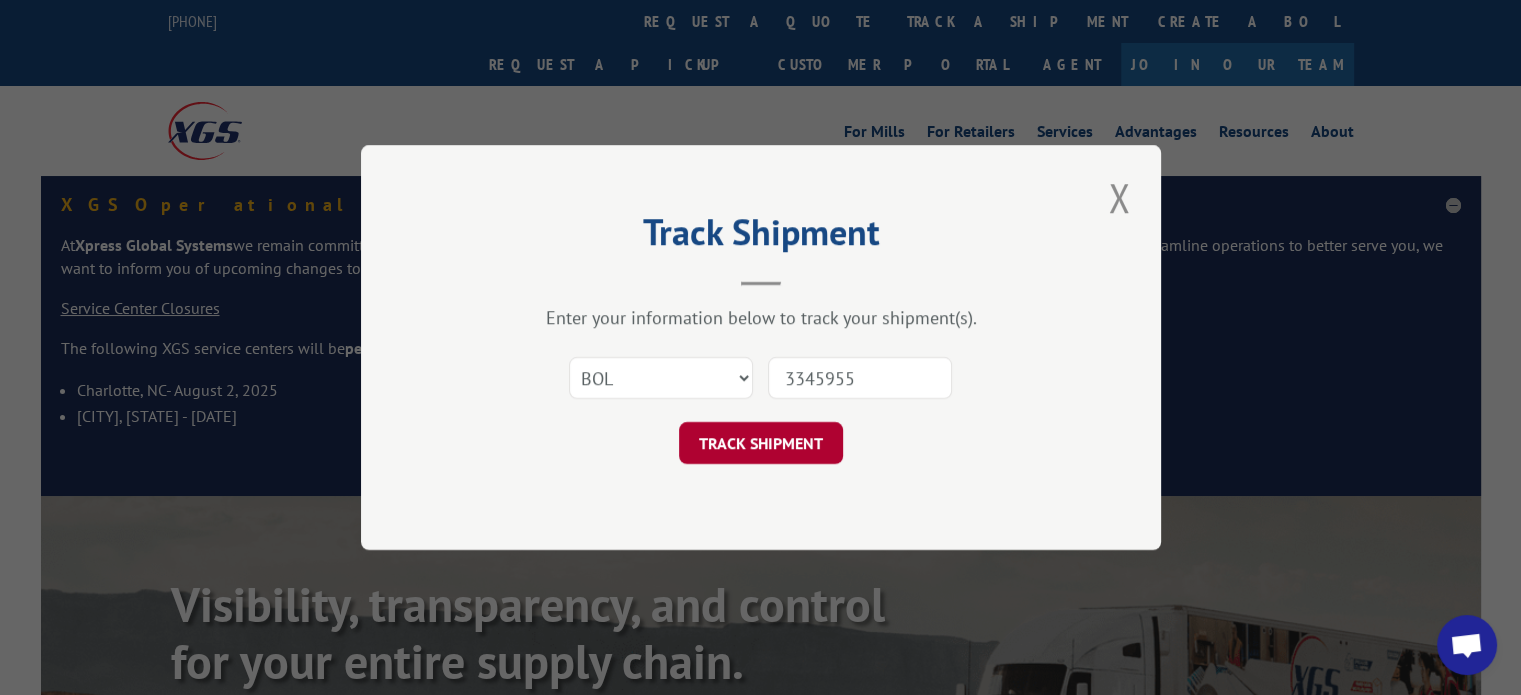 type on "3345955" 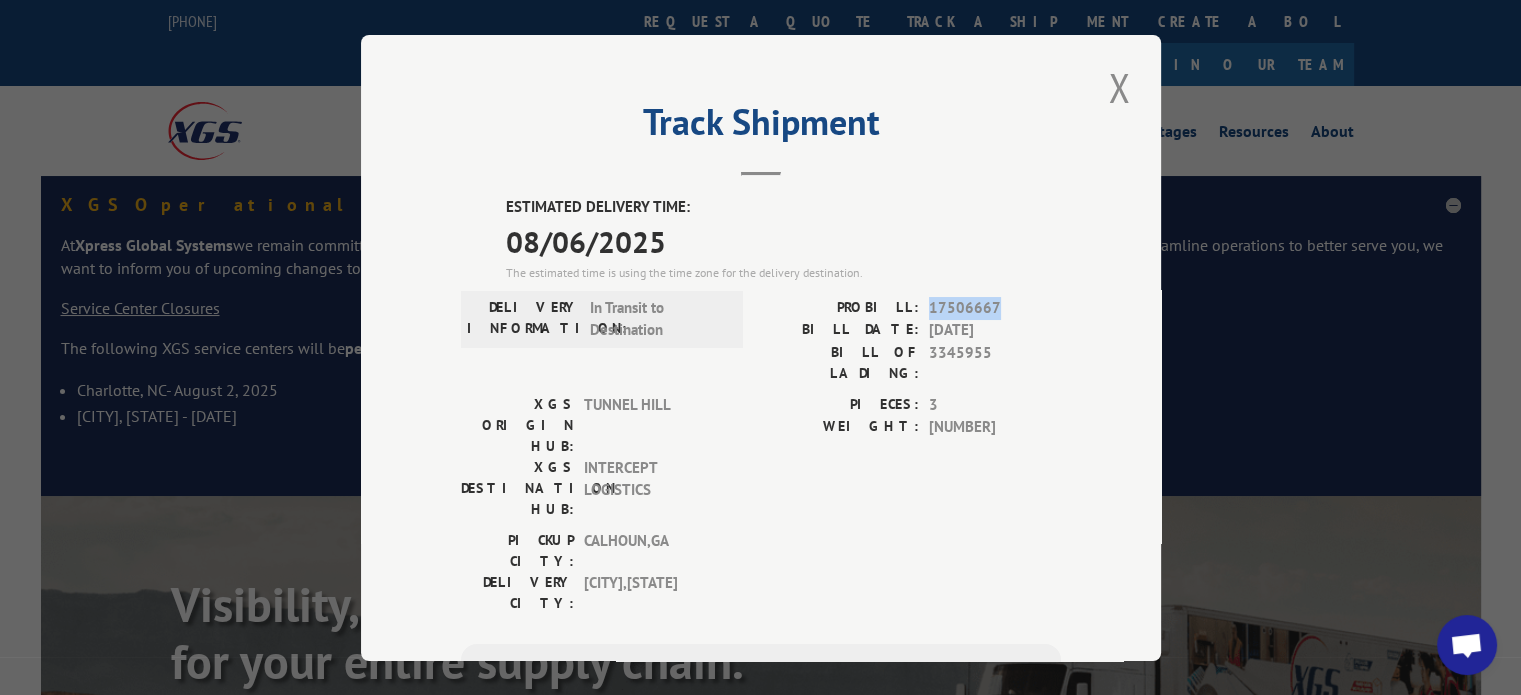 drag, startPoint x: 997, startPoint y: 296, endPoint x: 920, endPoint y: 299, distance: 77.05842 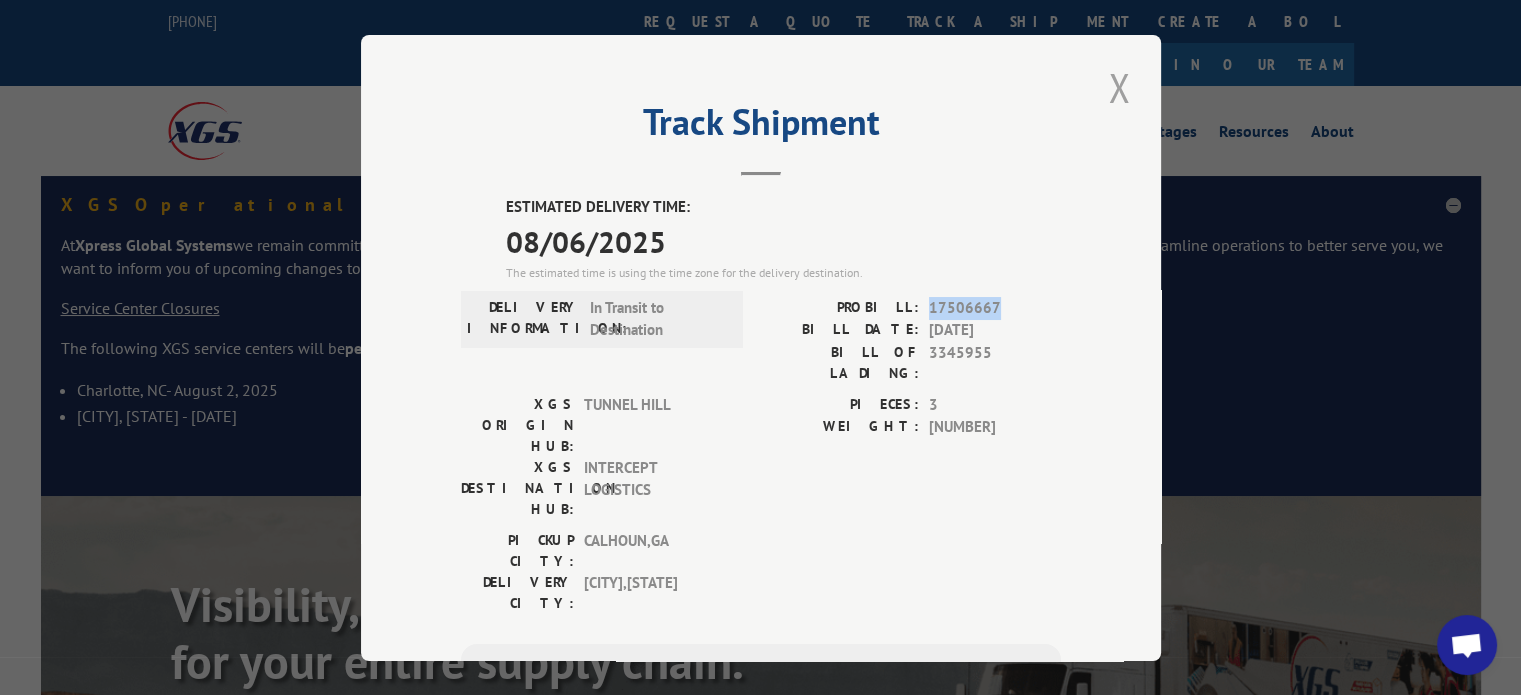 click at bounding box center [1119, 87] 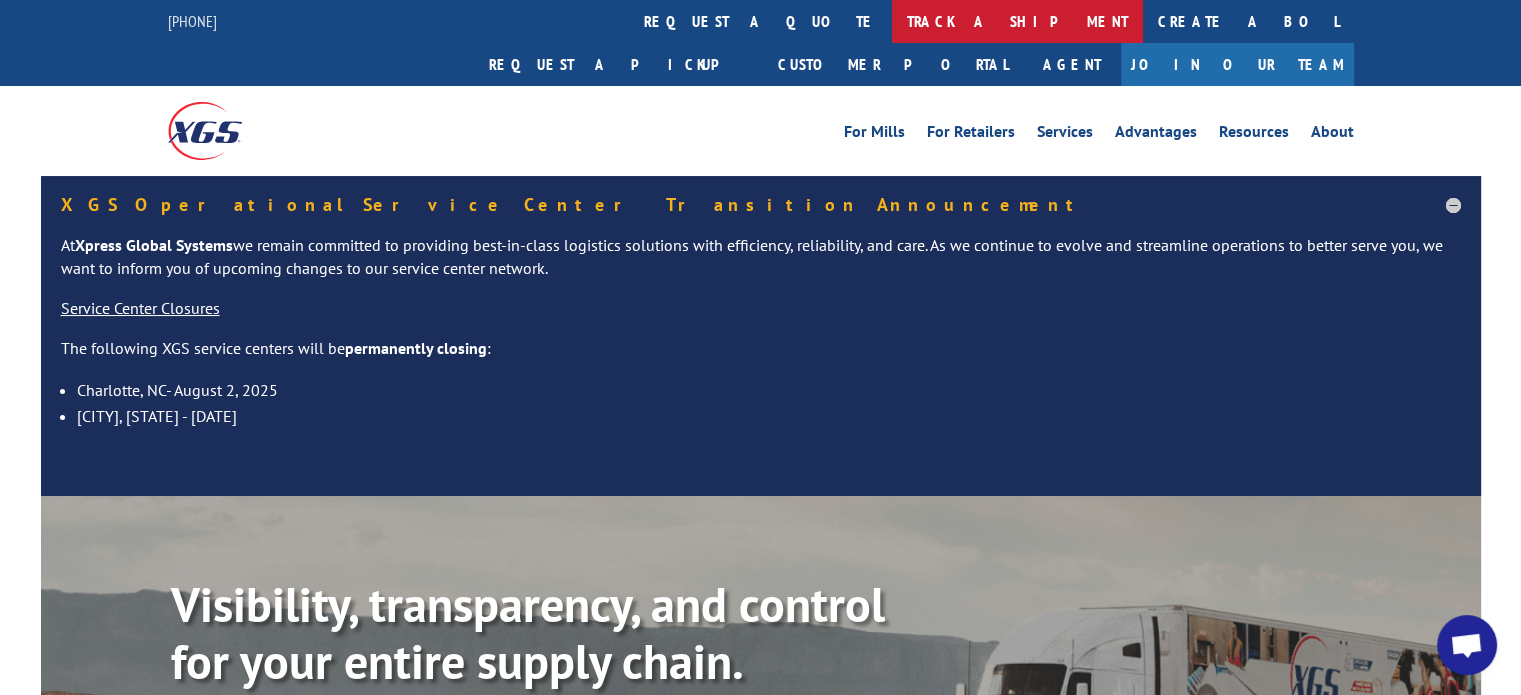 click on "track a shipment" at bounding box center [1017, 21] 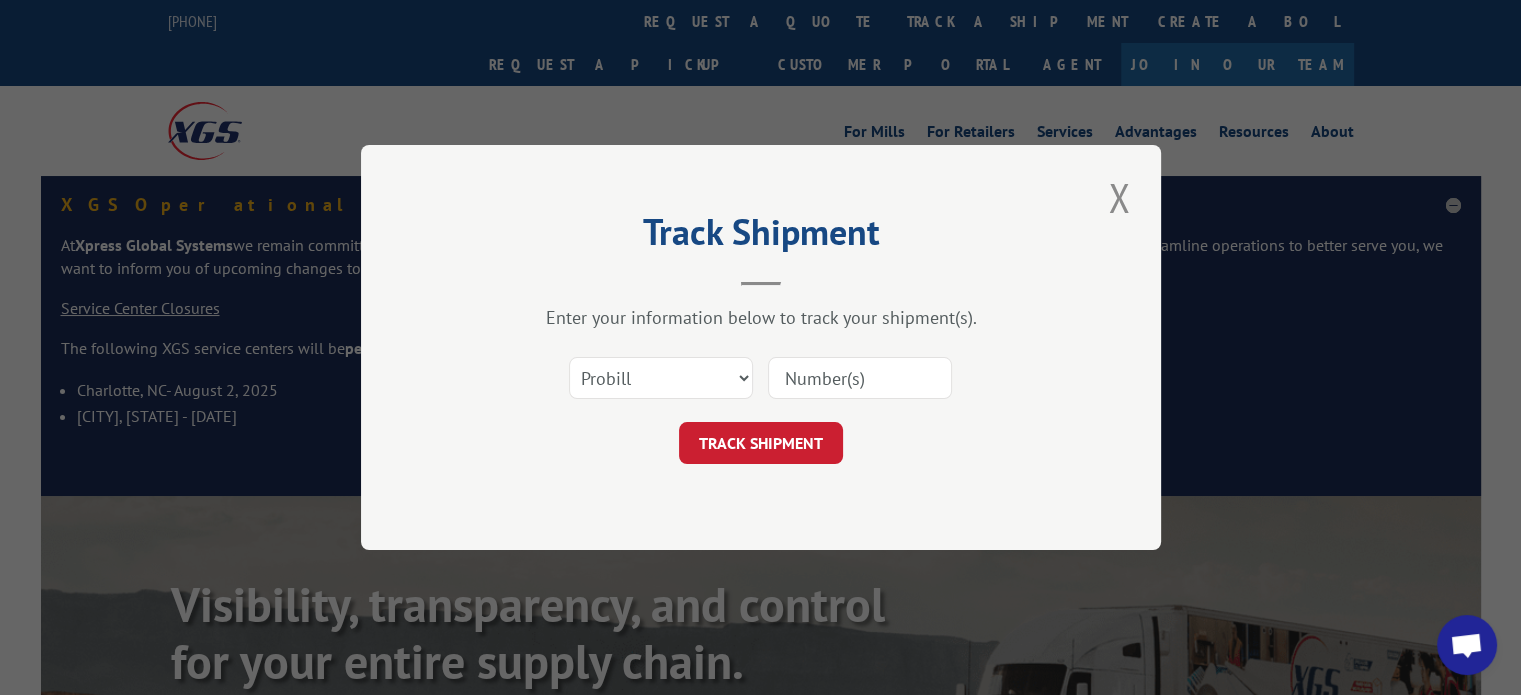 click at bounding box center [860, 378] 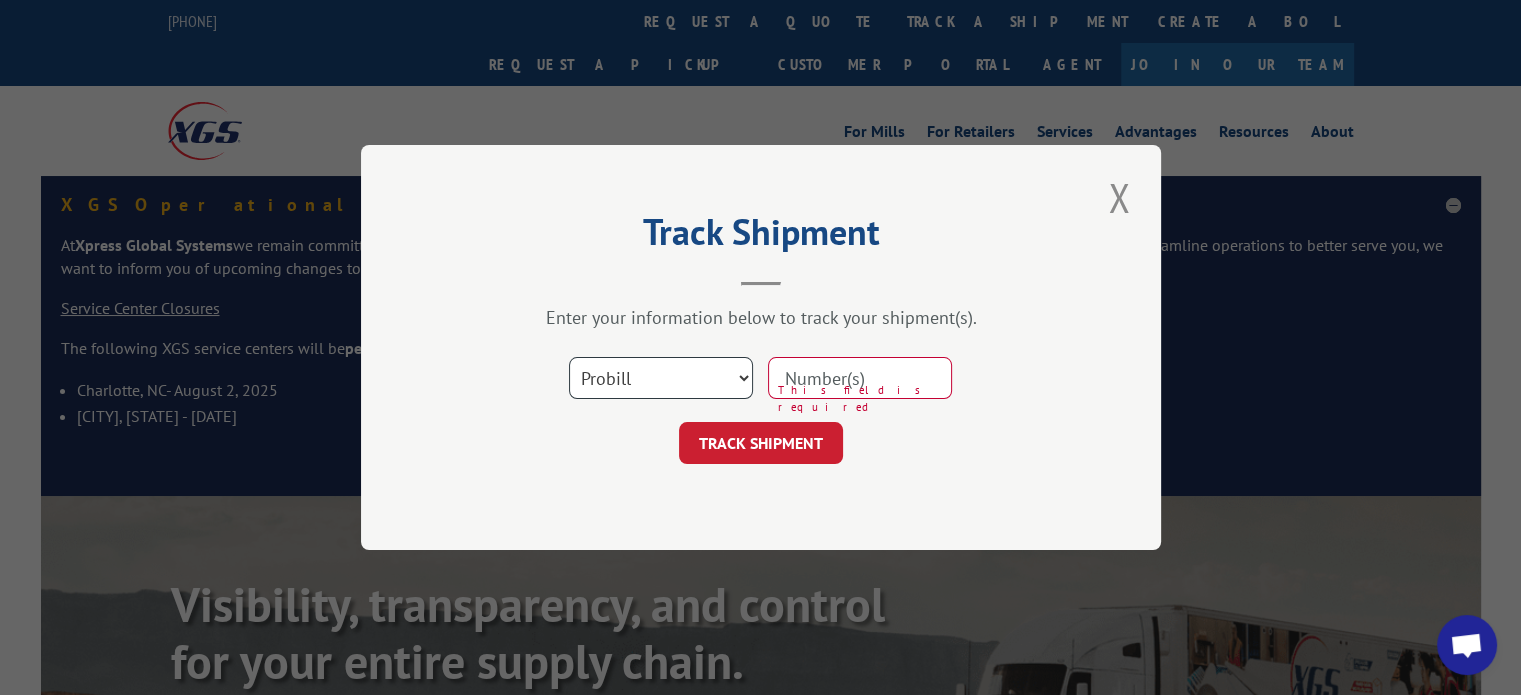 click on "Select category... Probill BOL PO" at bounding box center (661, 378) 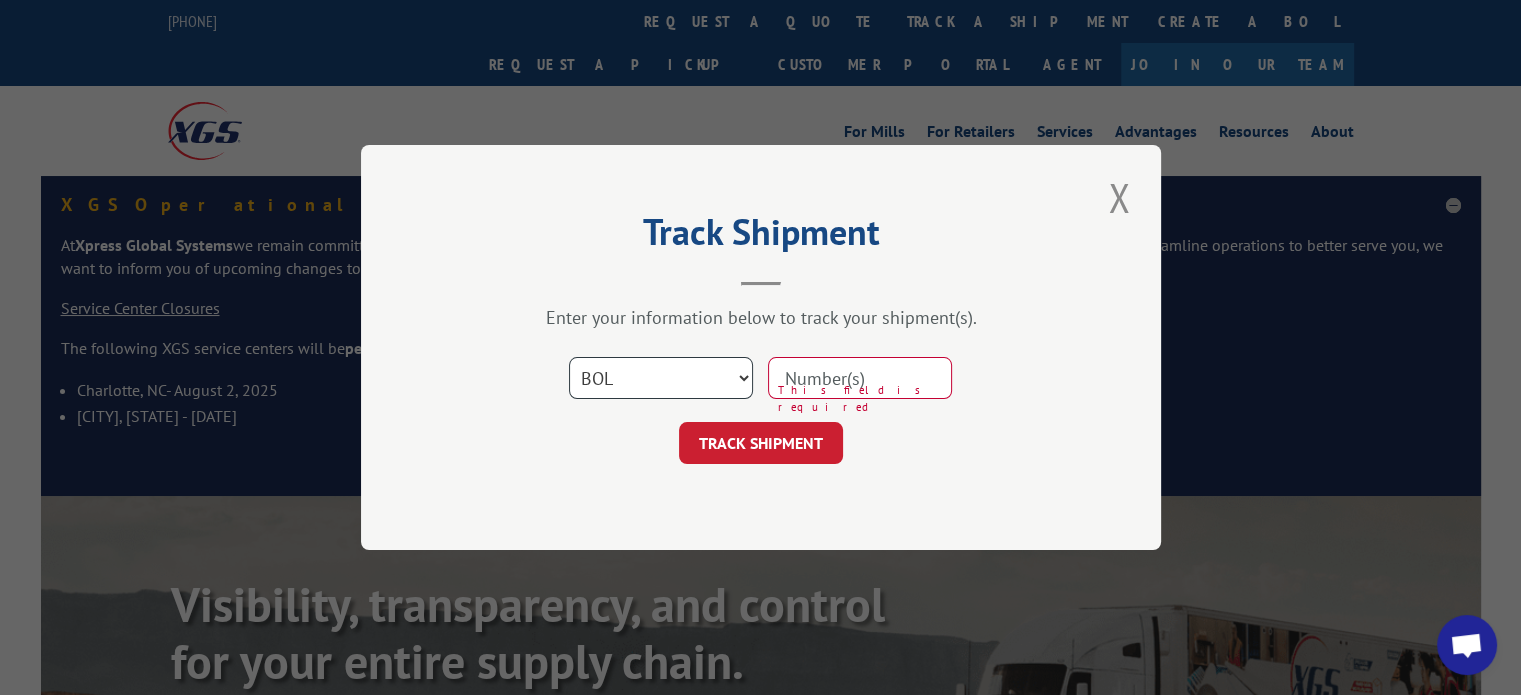 click on "Select category... Probill BOL PO" at bounding box center [661, 378] 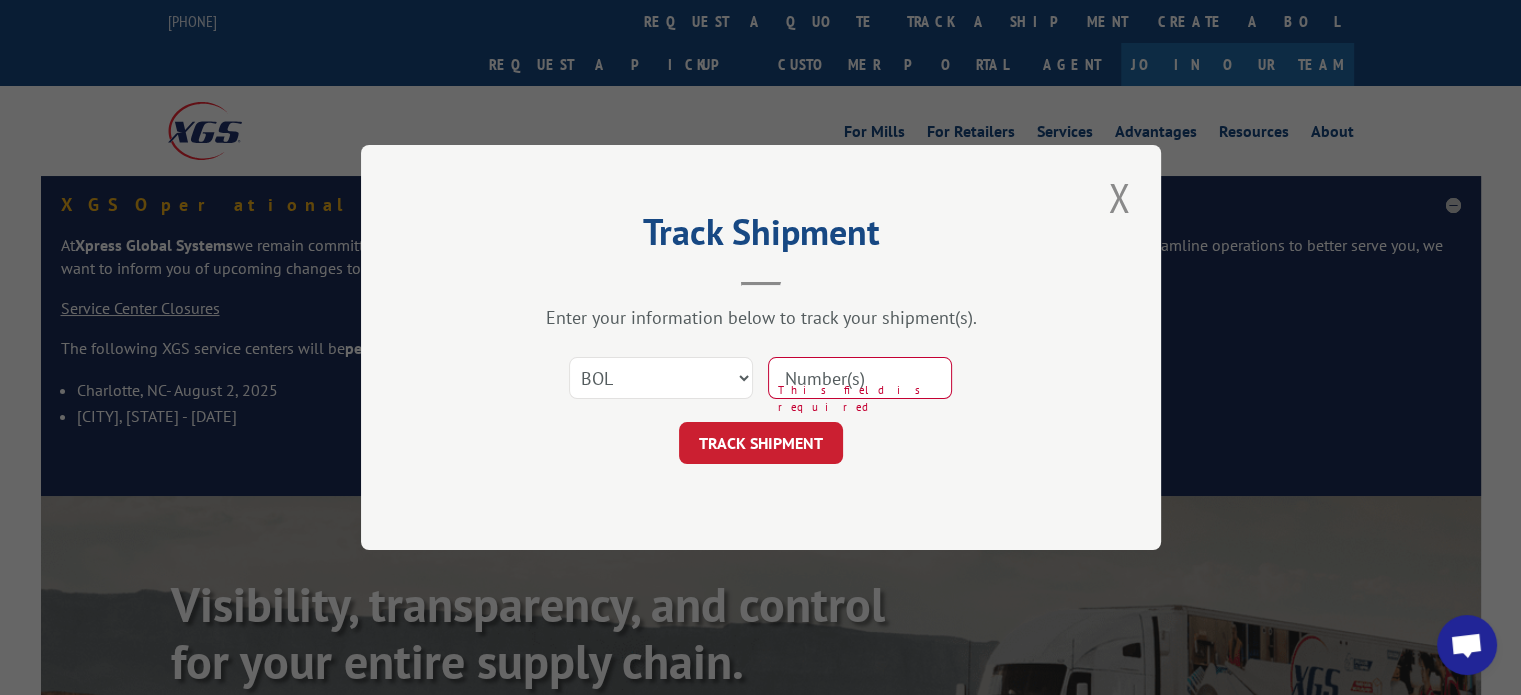 click at bounding box center [860, 378] 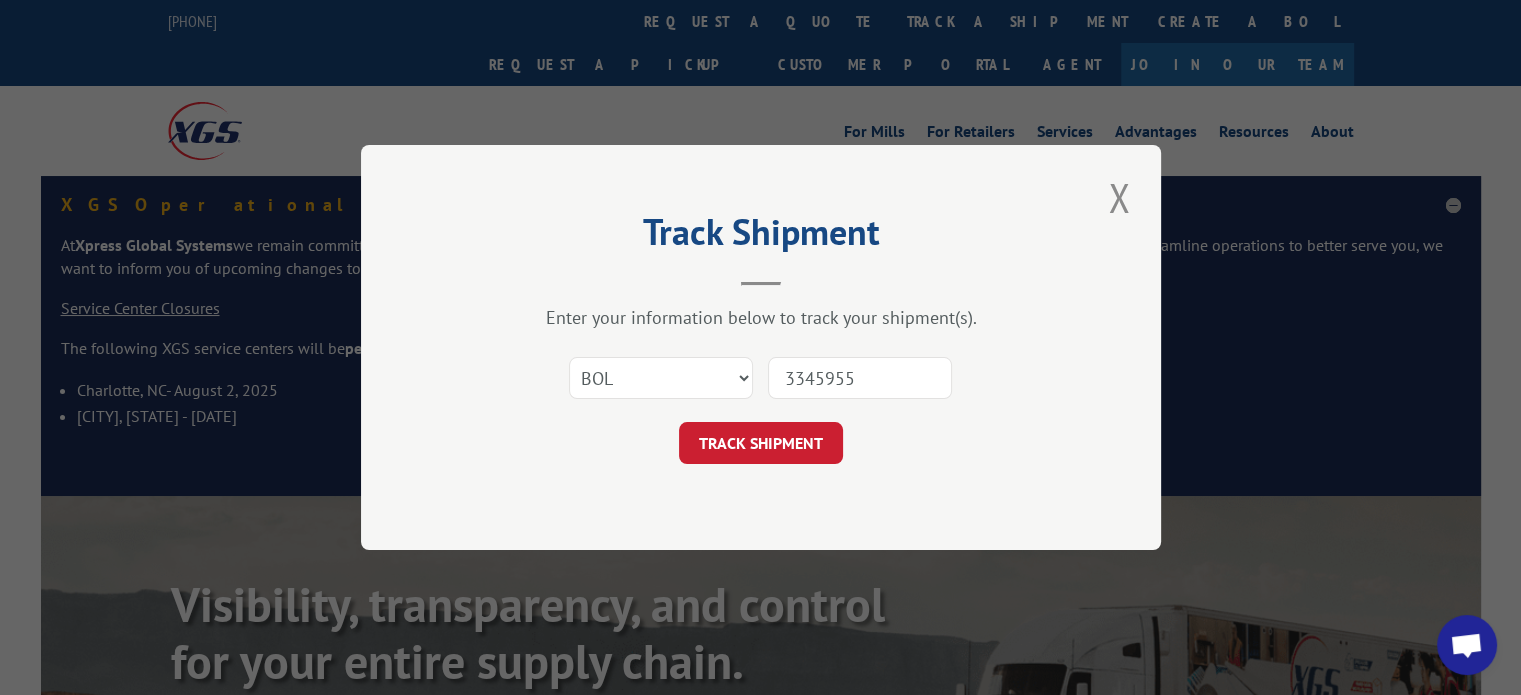 click on "3345955" at bounding box center (860, 378) 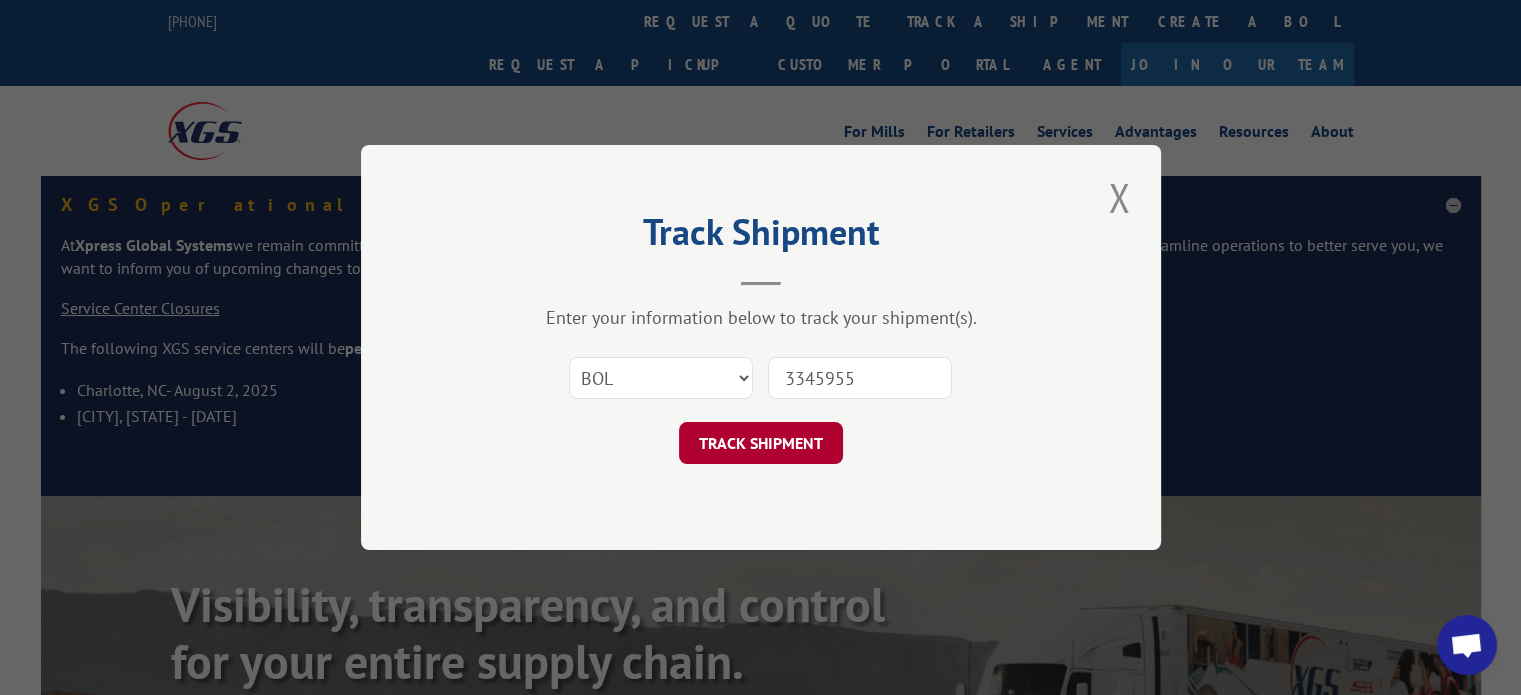 type on "3345955" 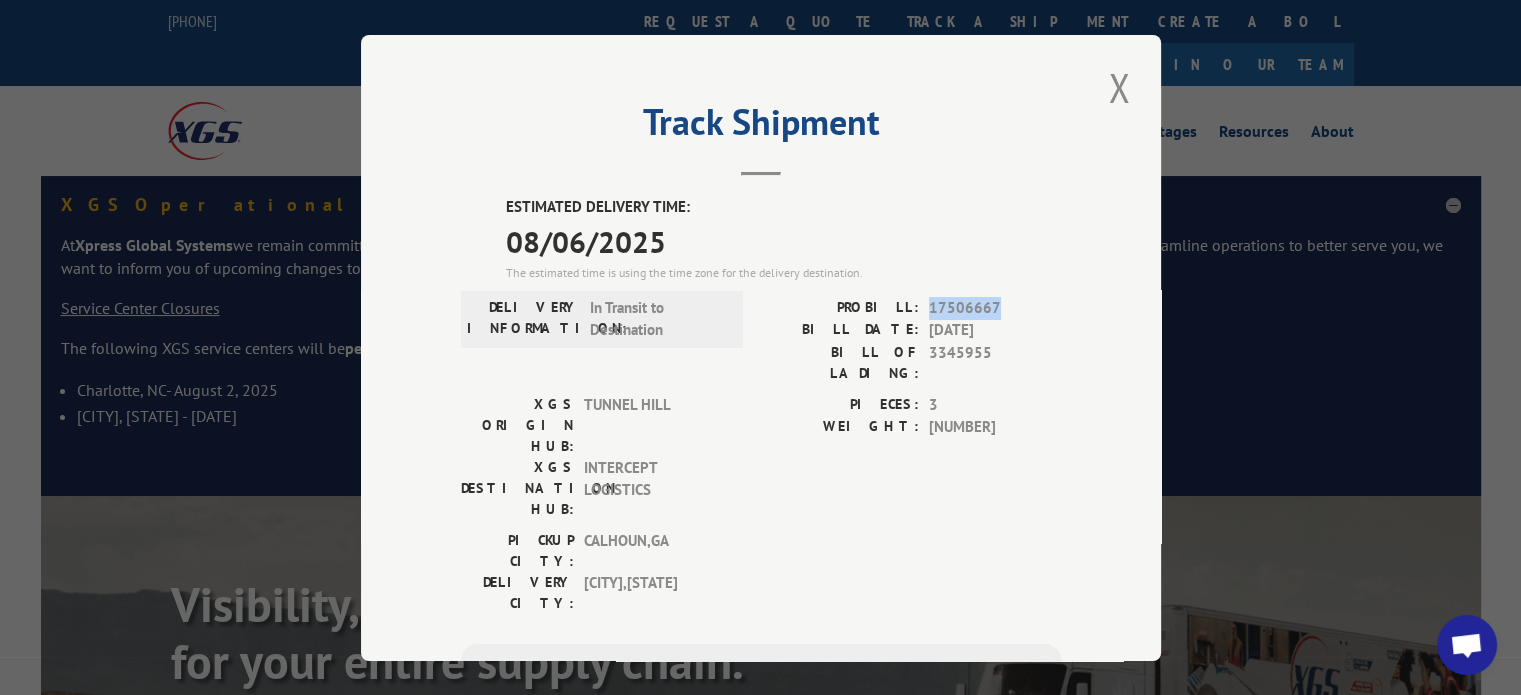 drag, startPoint x: 994, startPoint y: 302, endPoint x: 918, endPoint y: 310, distance: 76.41989 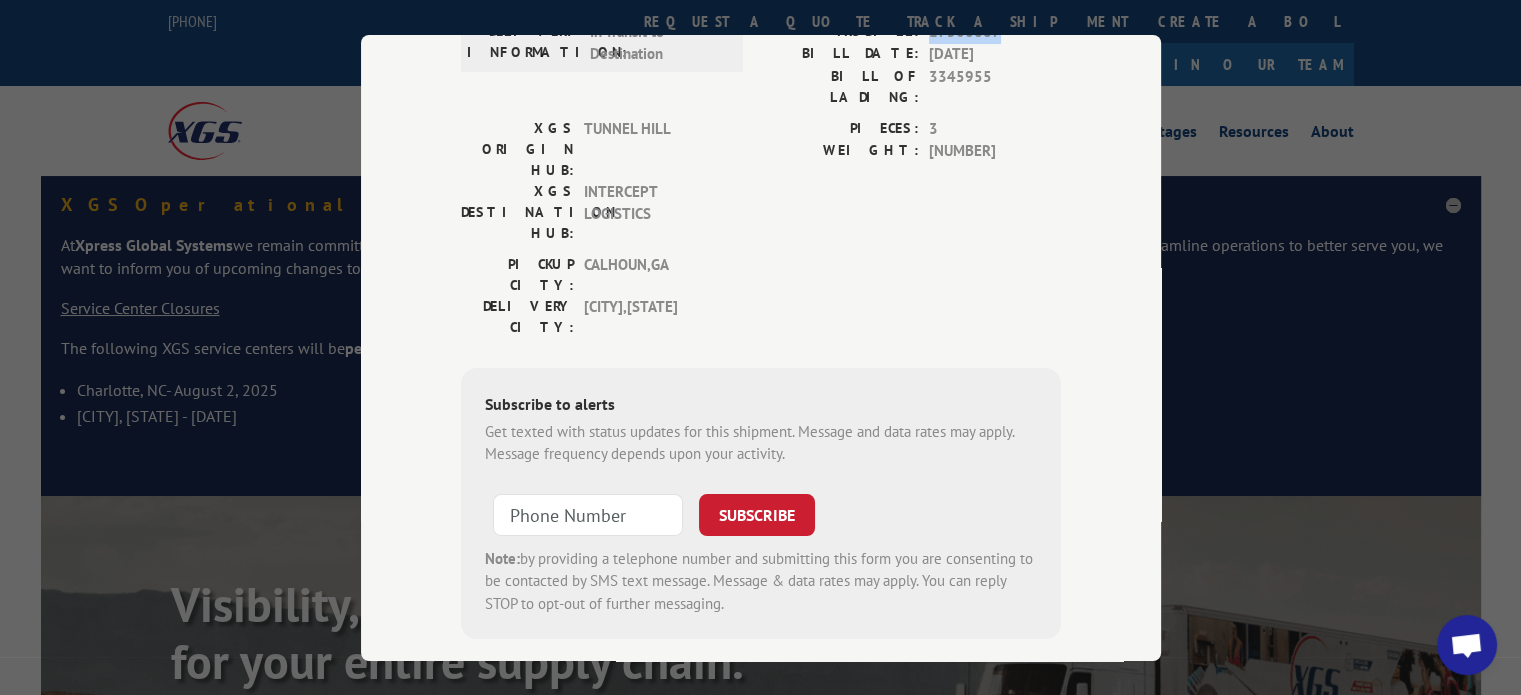 scroll, scrollTop: 276, scrollLeft: 0, axis: vertical 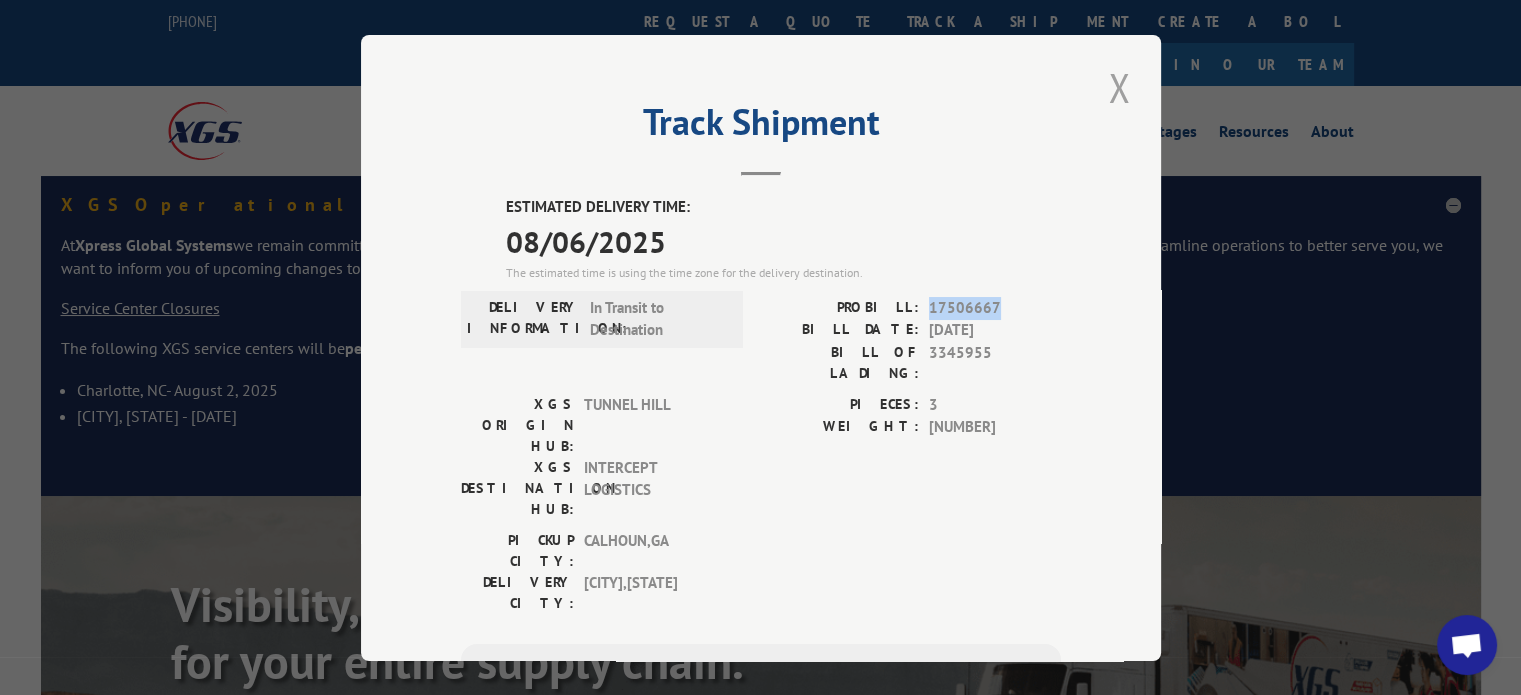click at bounding box center (1119, 87) 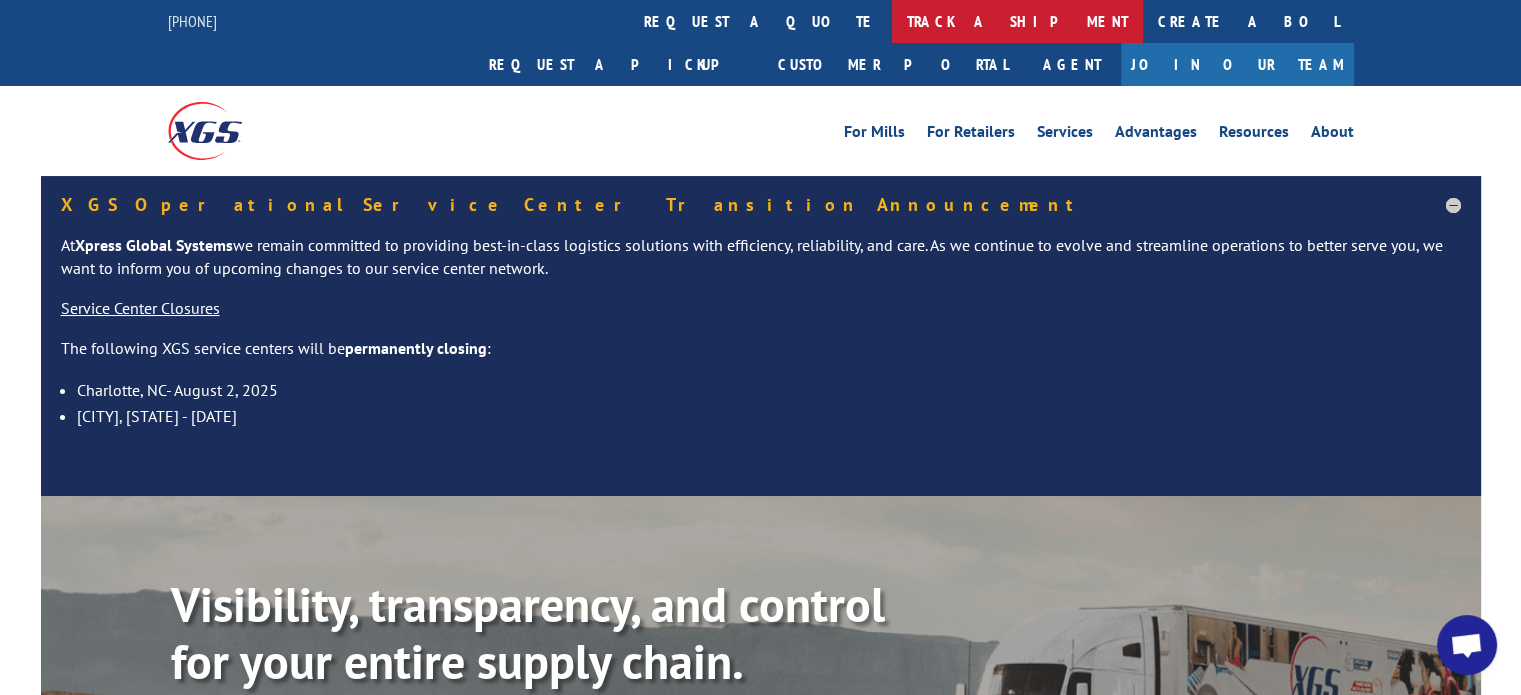 click on "track a shipment" at bounding box center [1017, 21] 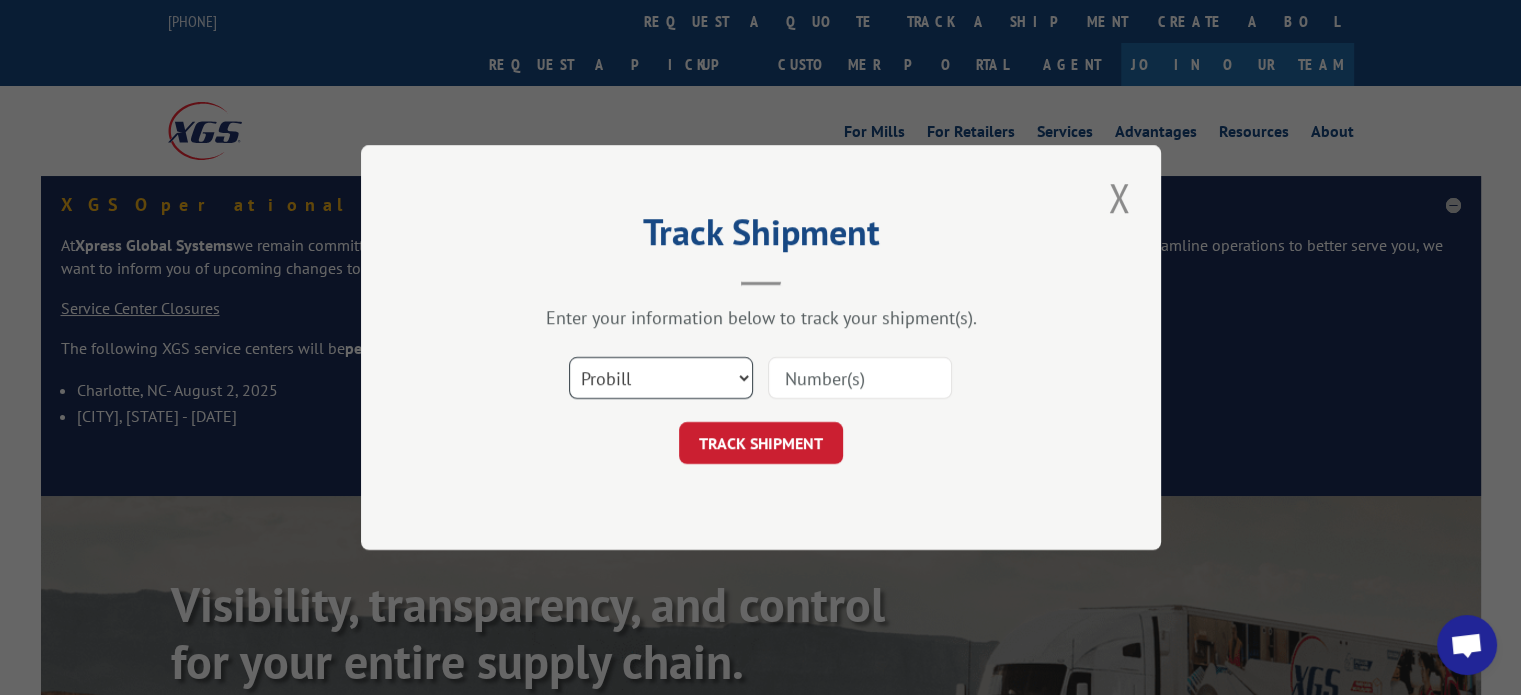 click on "Select category... Probill BOL PO" at bounding box center (661, 378) 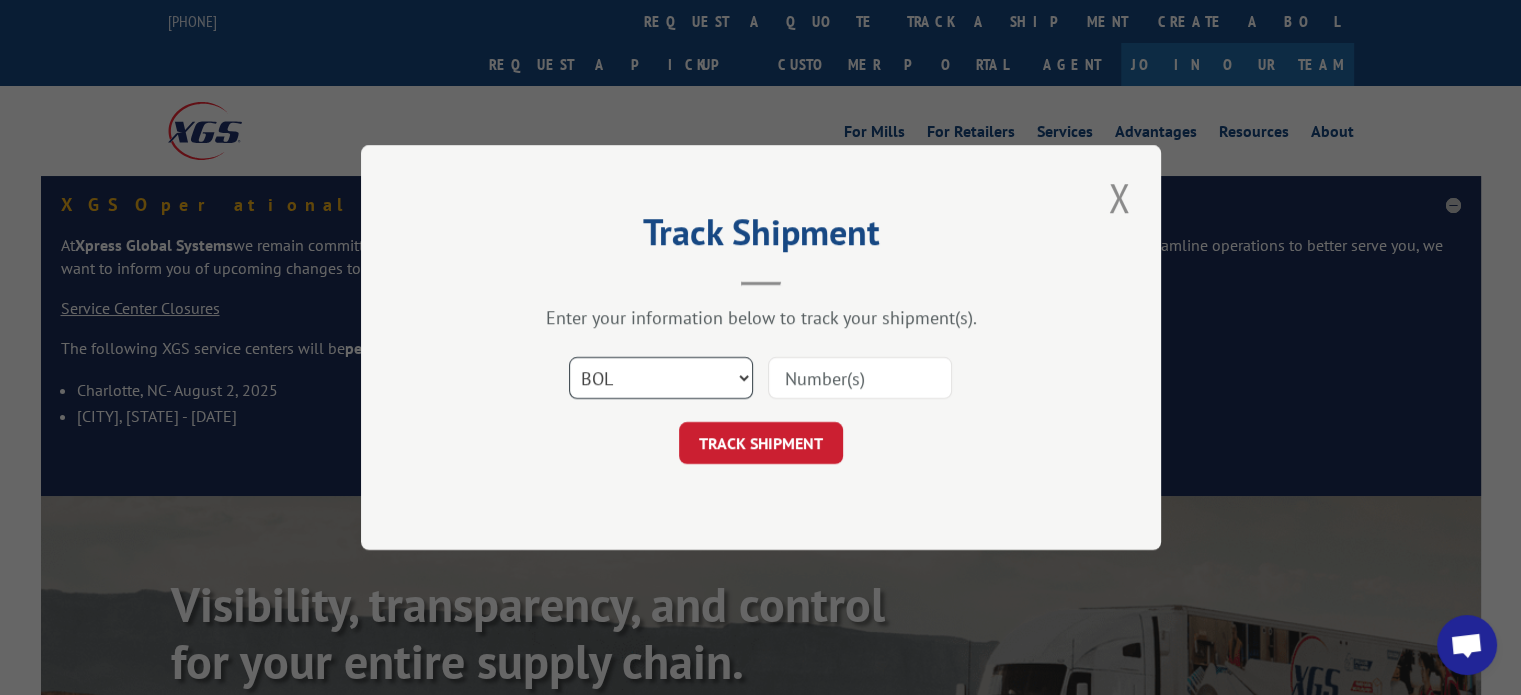 click on "Select category... Probill BOL PO" at bounding box center (661, 378) 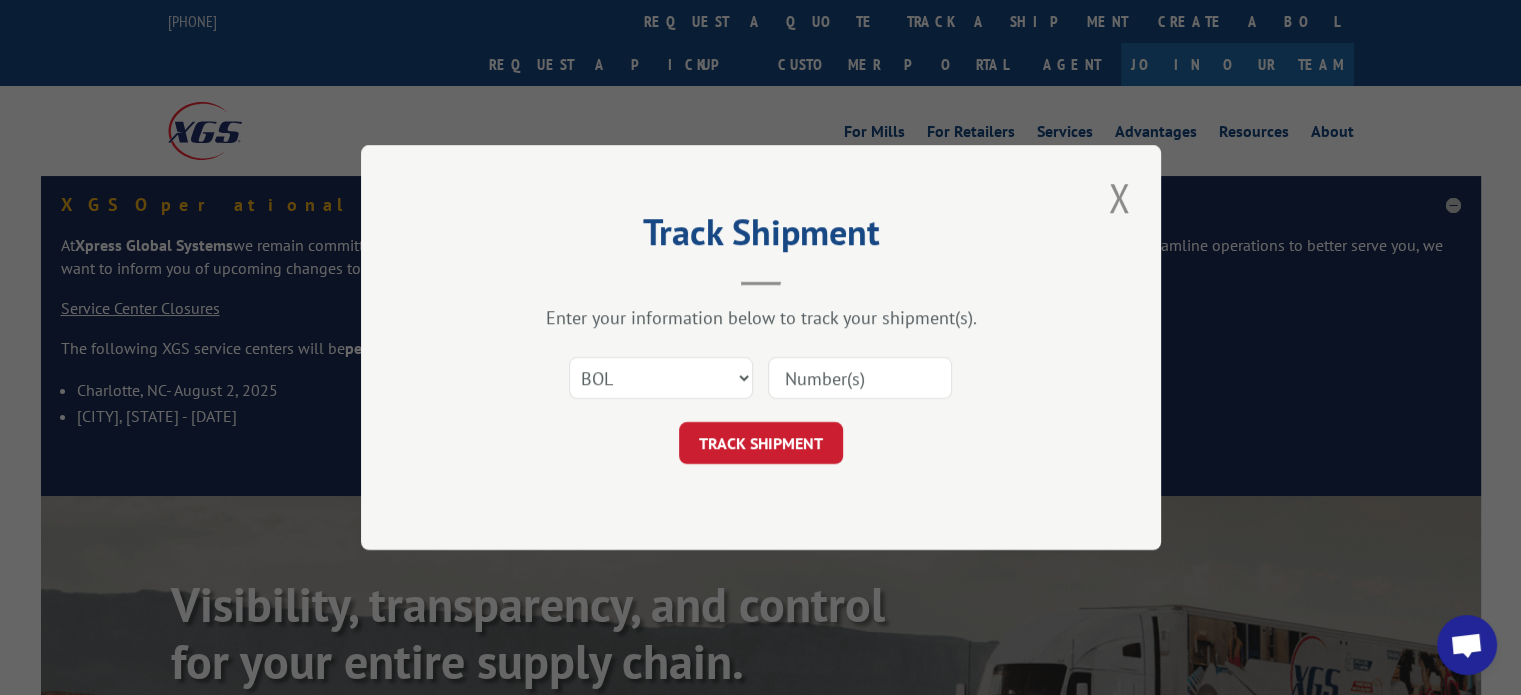 click at bounding box center (860, 378) 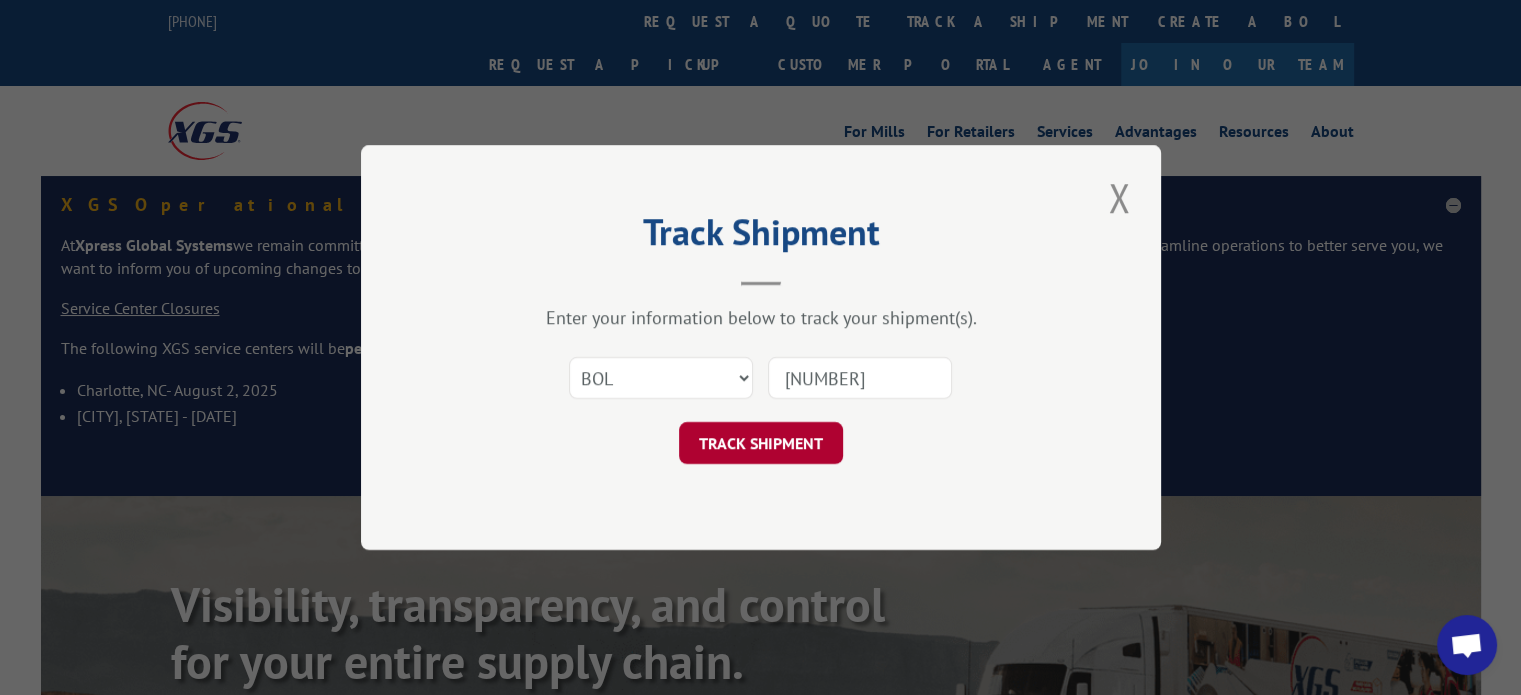 type on "[NUMBER]" 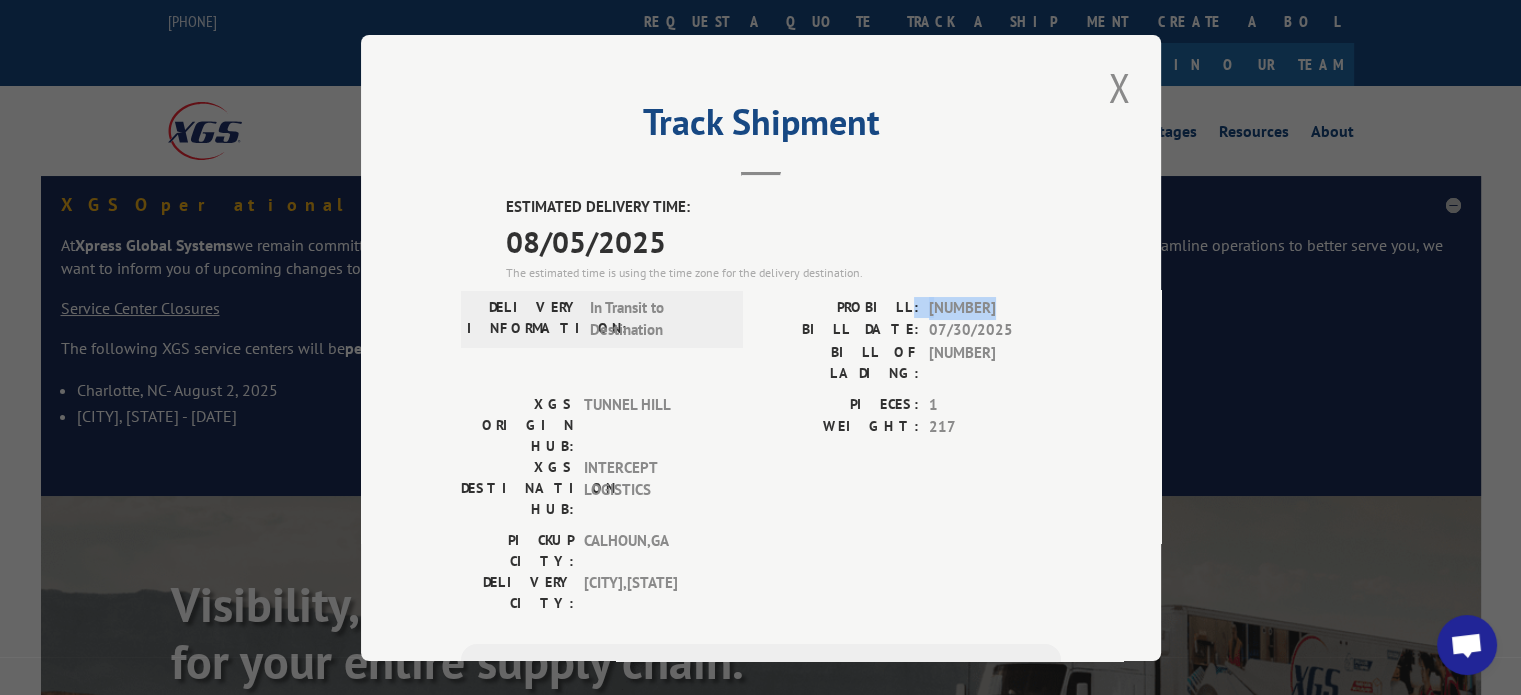 drag, startPoint x: 1004, startPoint y: 299, endPoint x: 908, endPoint y: 313, distance: 97.015465 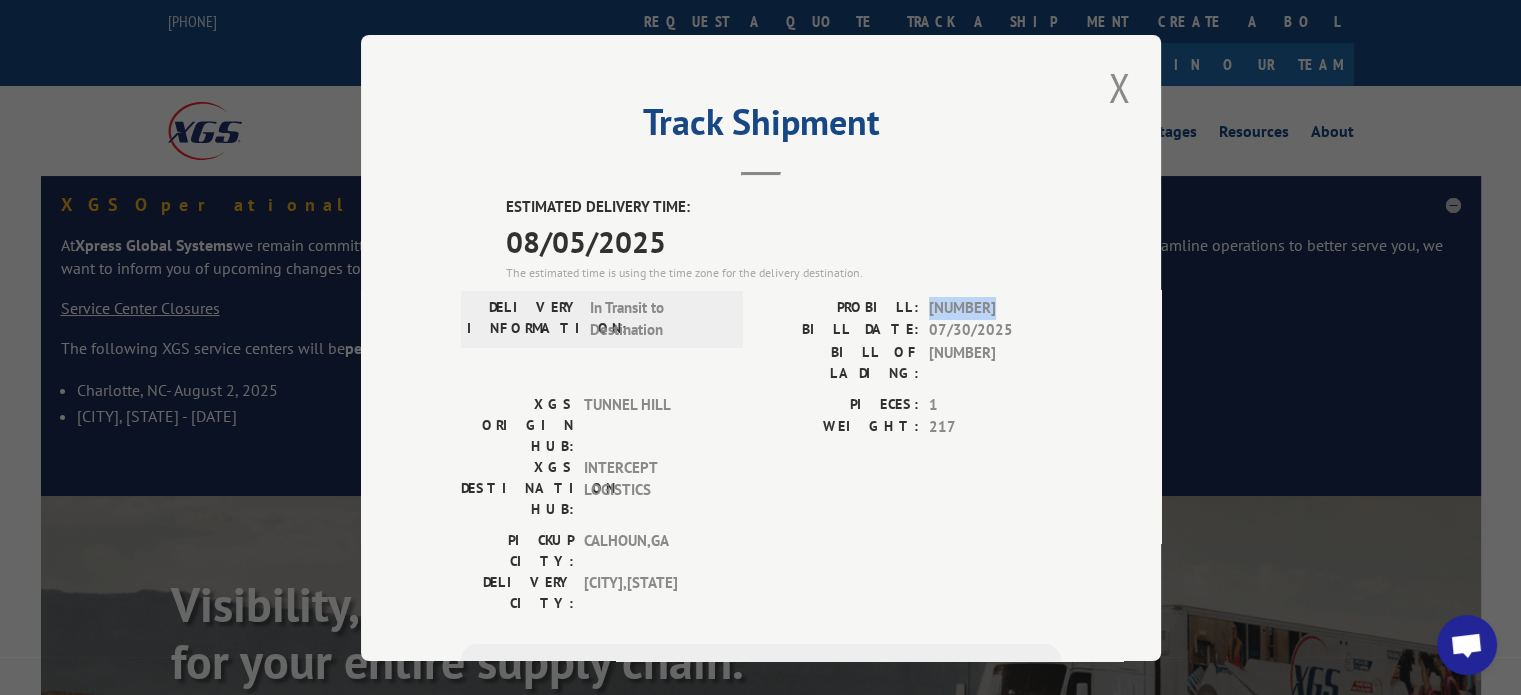 drag, startPoint x: 988, startPoint y: 304, endPoint x: 917, endPoint y: 311, distance: 71.34424 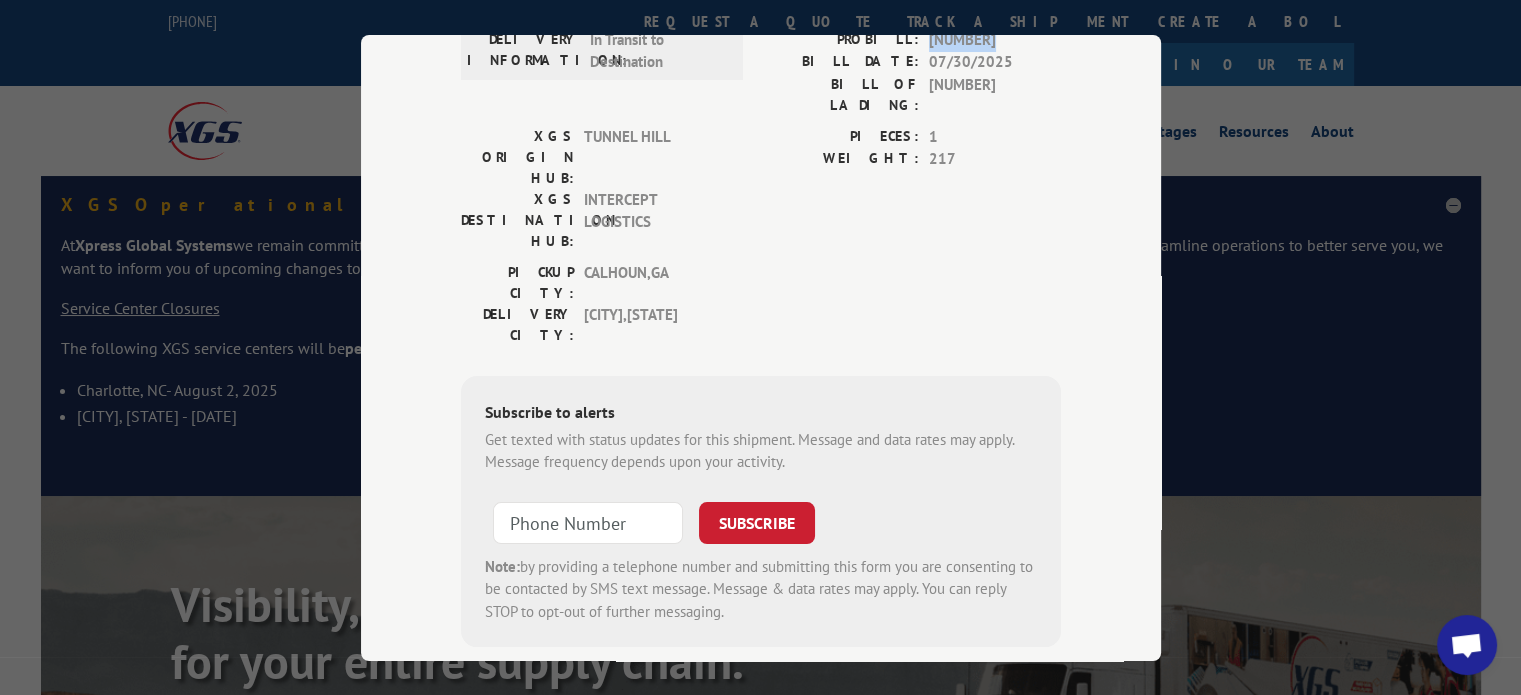 scroll, scrollTop: 276, scrollLeft: 0, axis: vertical 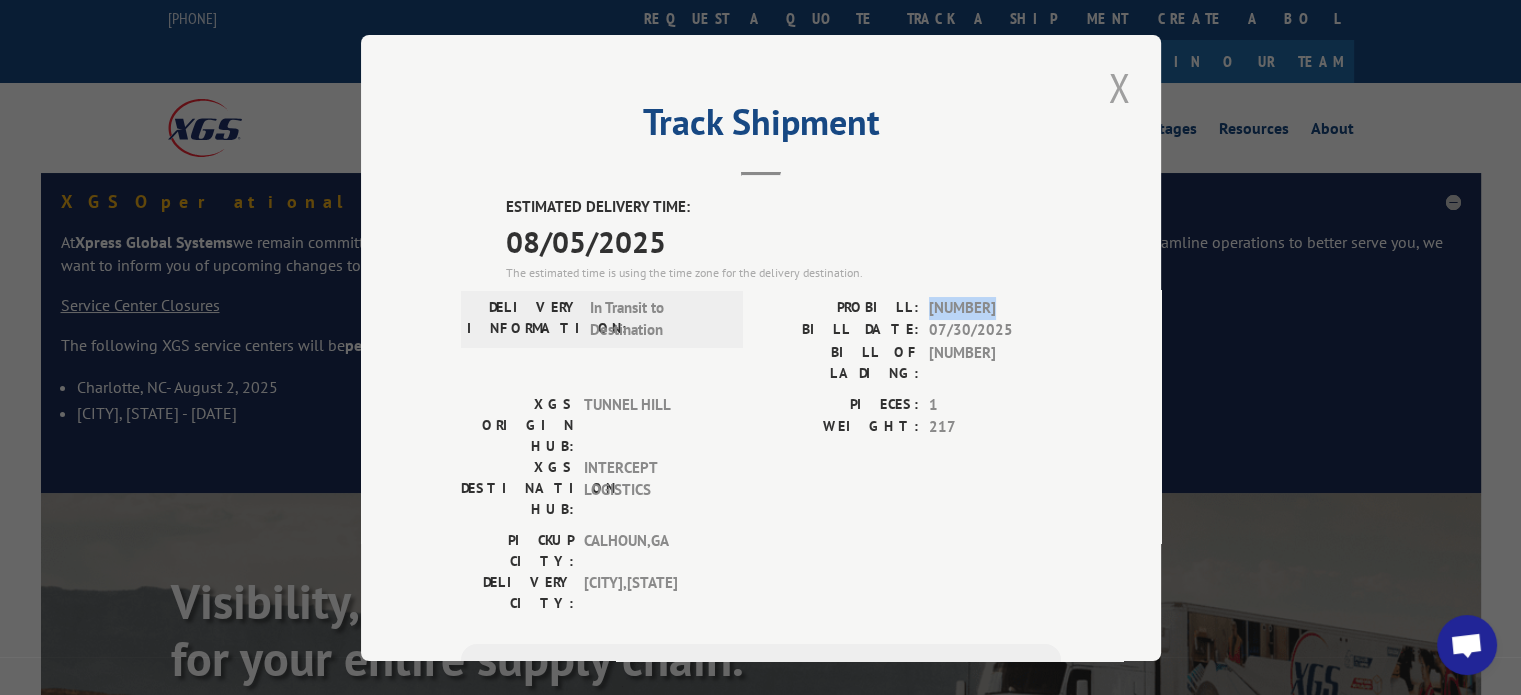 click at bounding box center (1119, 87) 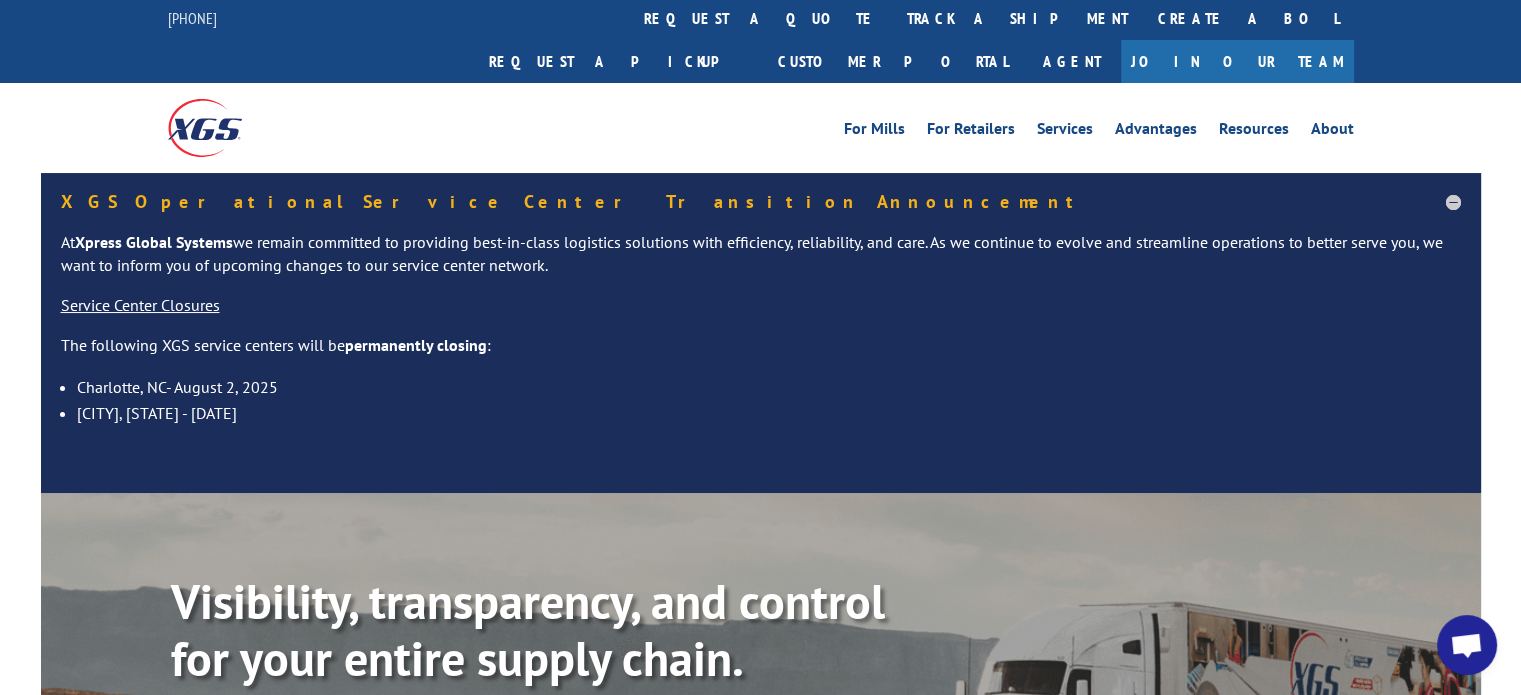 scroll, scrollTop: 0, scrollLeft: 0, axis: both 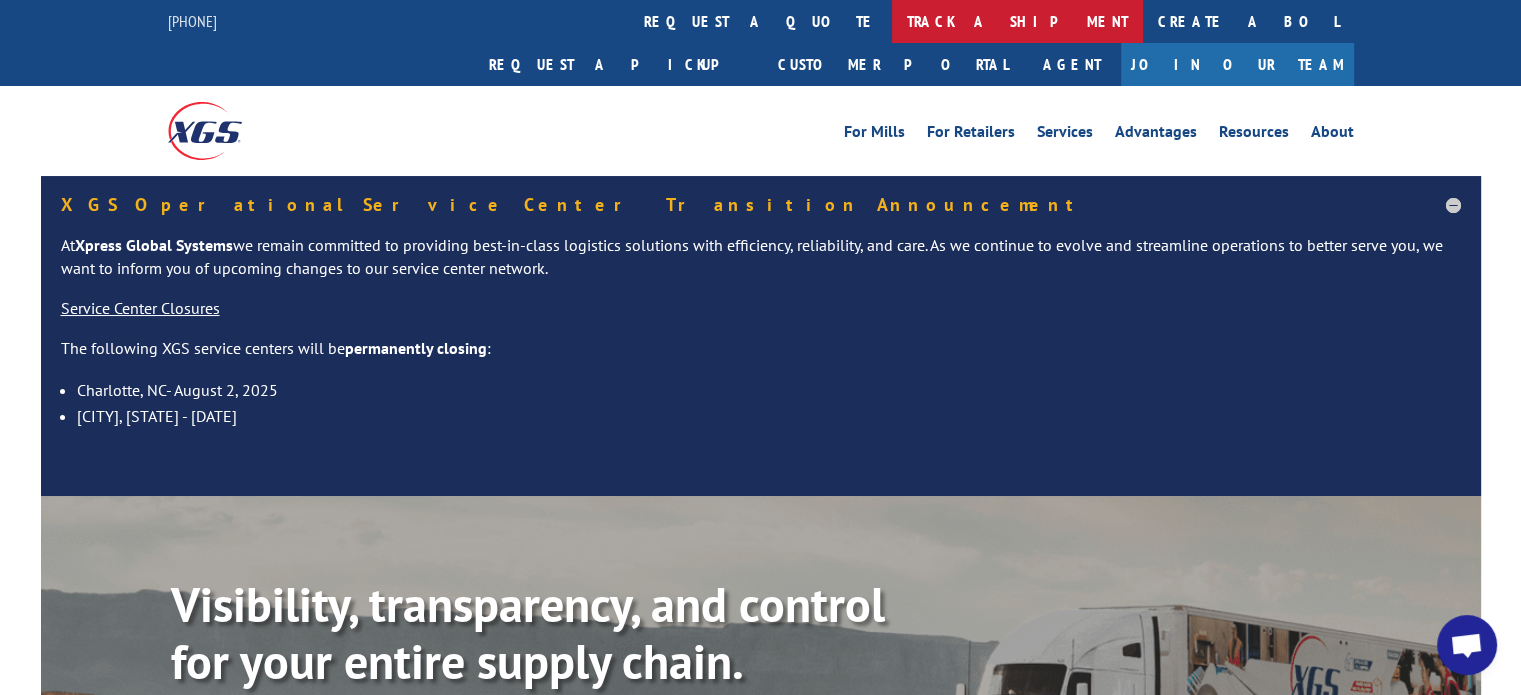 click on "track a shipment" at bounding box center [1017, 21] 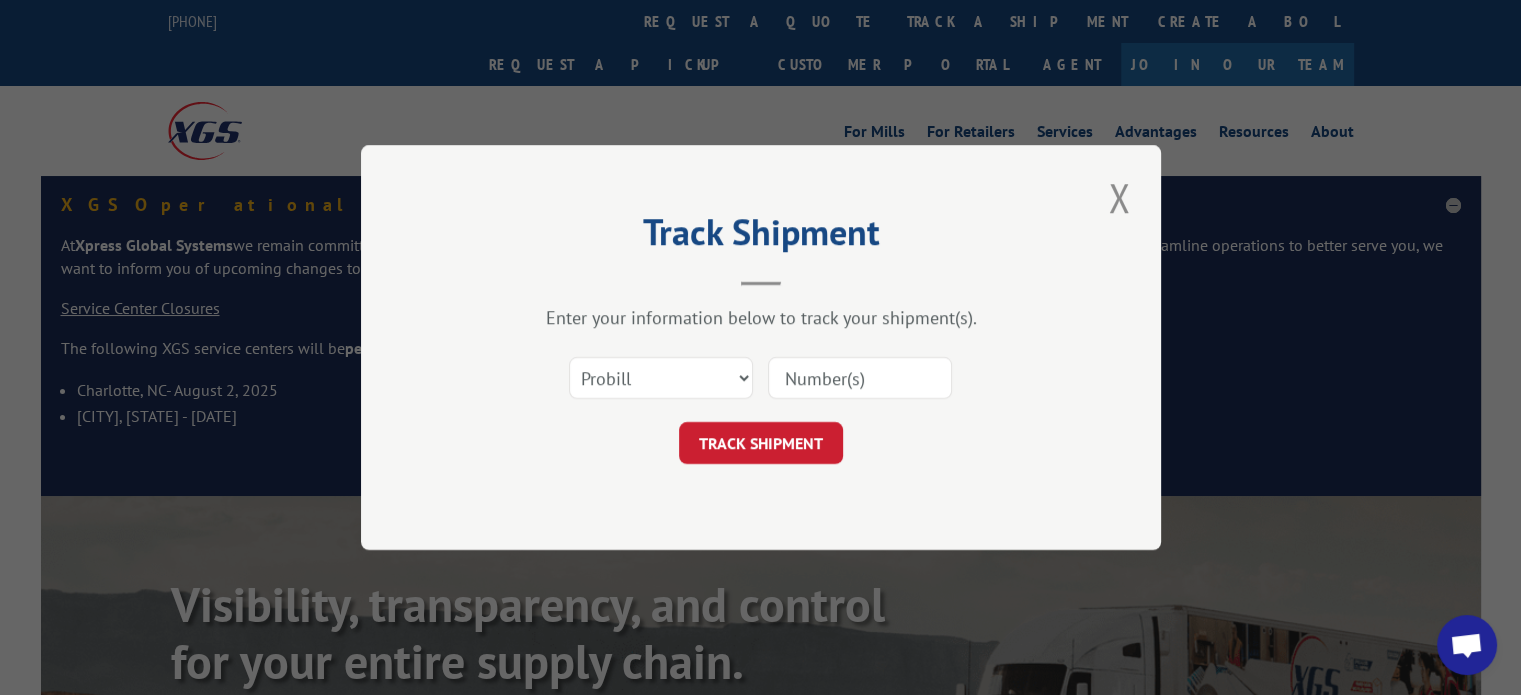 click at bounding box center [860, 378] 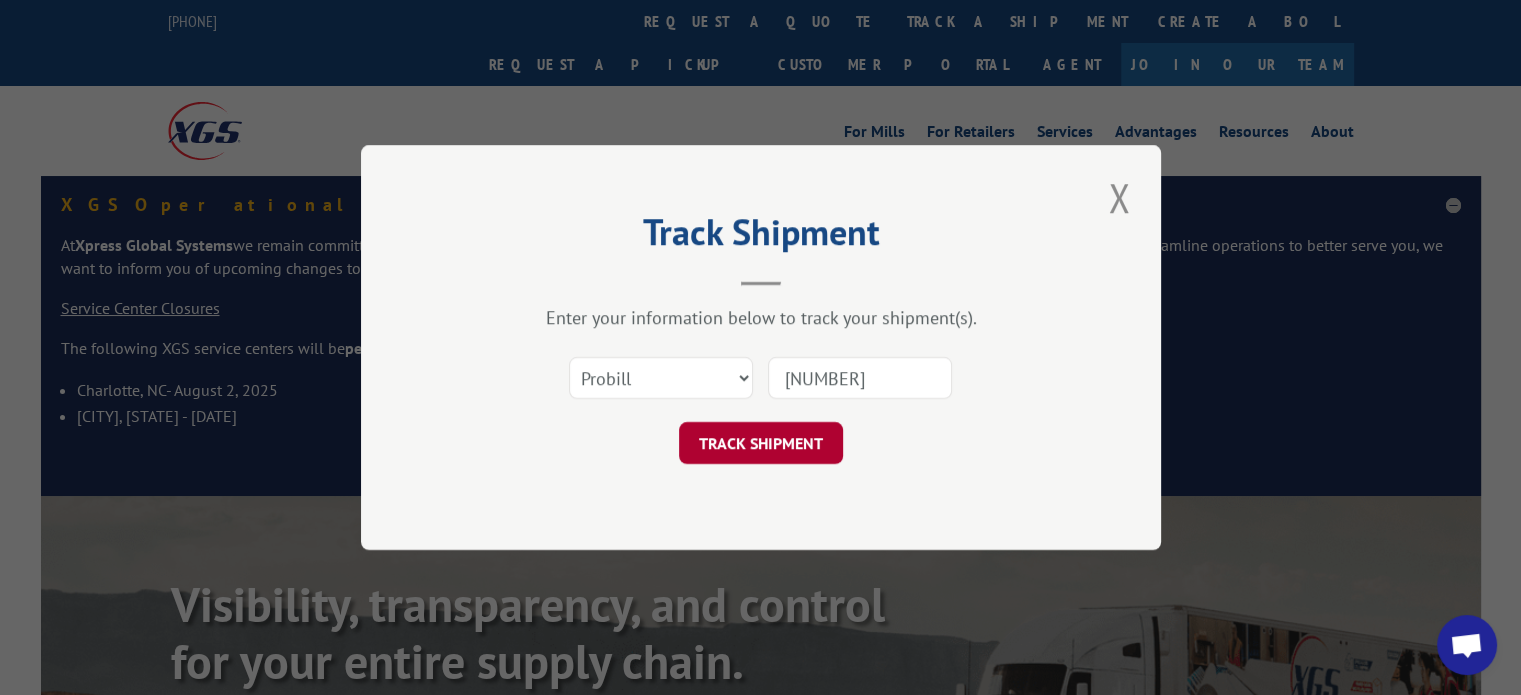 type on "[NUMBER]" 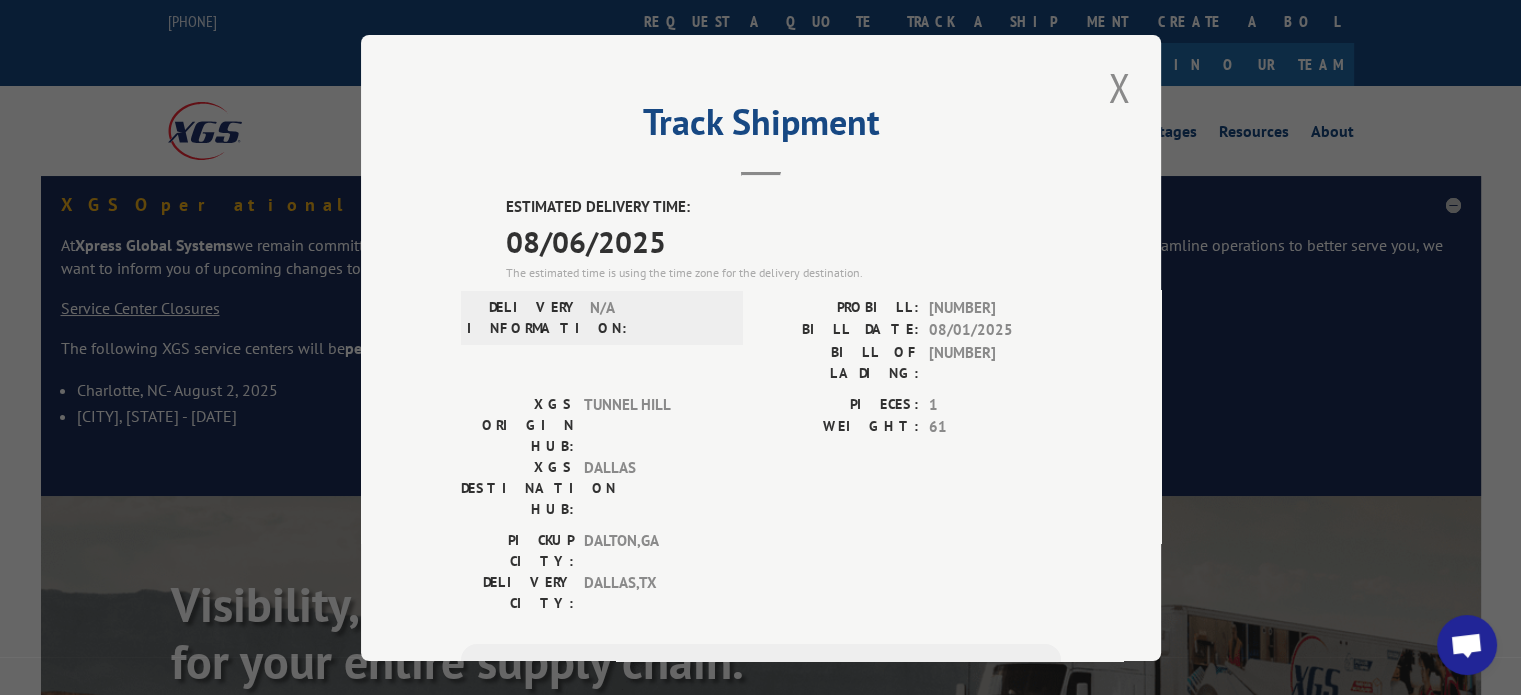 scroll, scrollTop: 0, scrollLeft: 0, axis: both 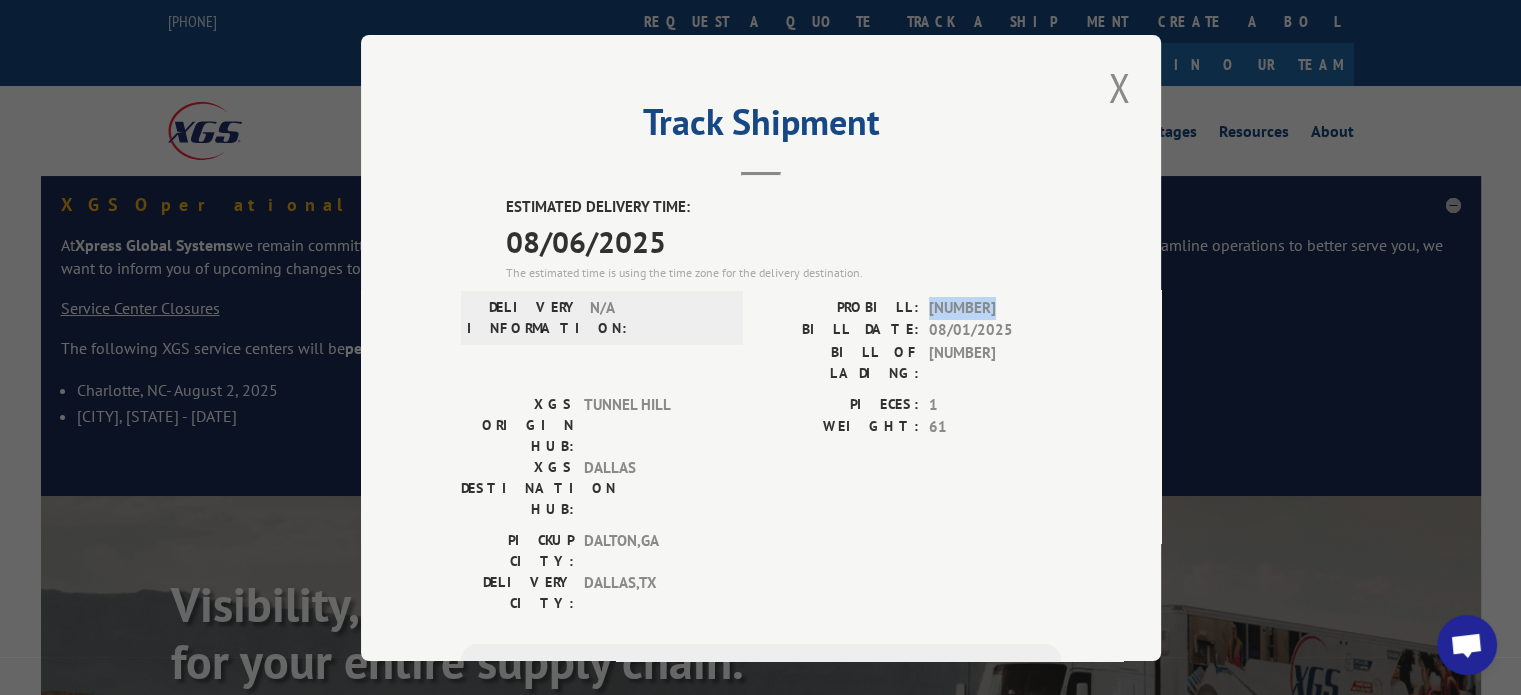 drag, startPoint x: 993, startPoint y: 307, endPoint x: 922, endPoint y: 307, distance: 71 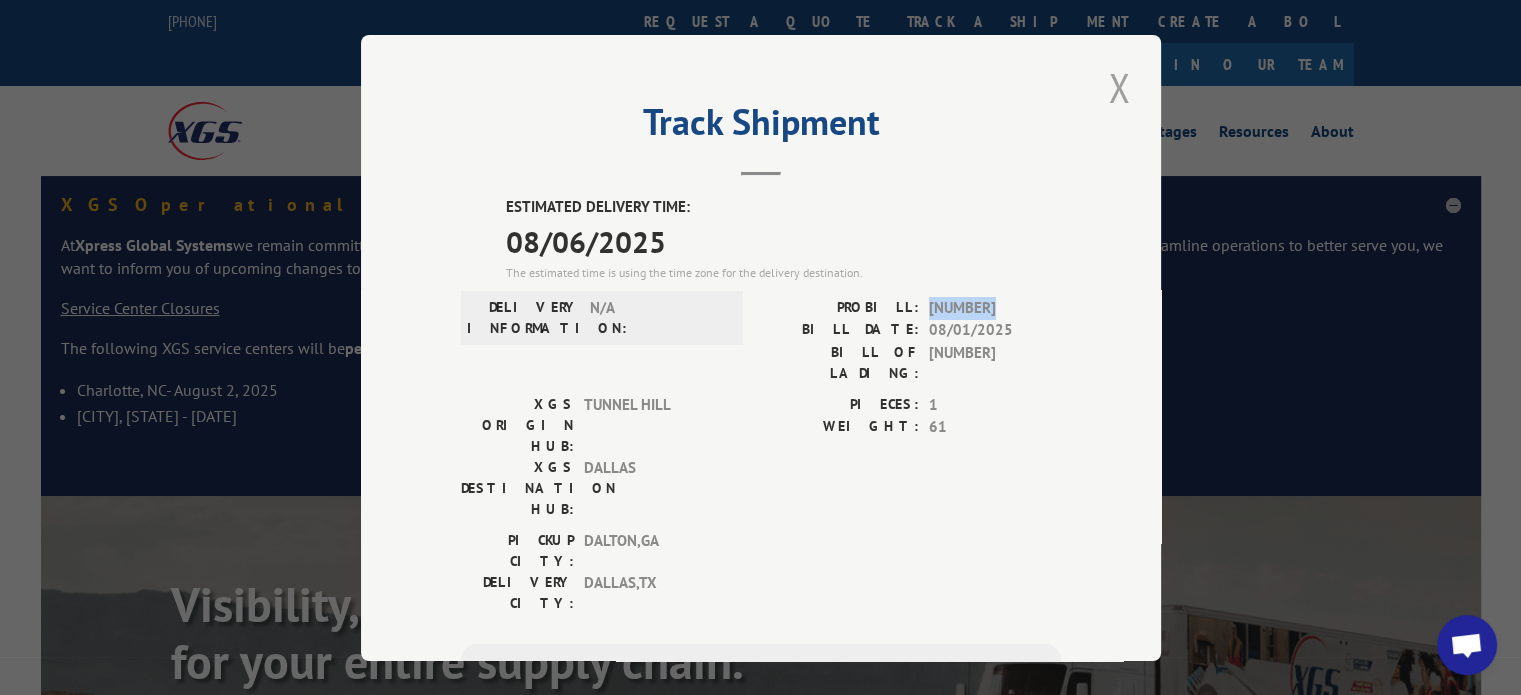 click at bounding box center [1119, 87] 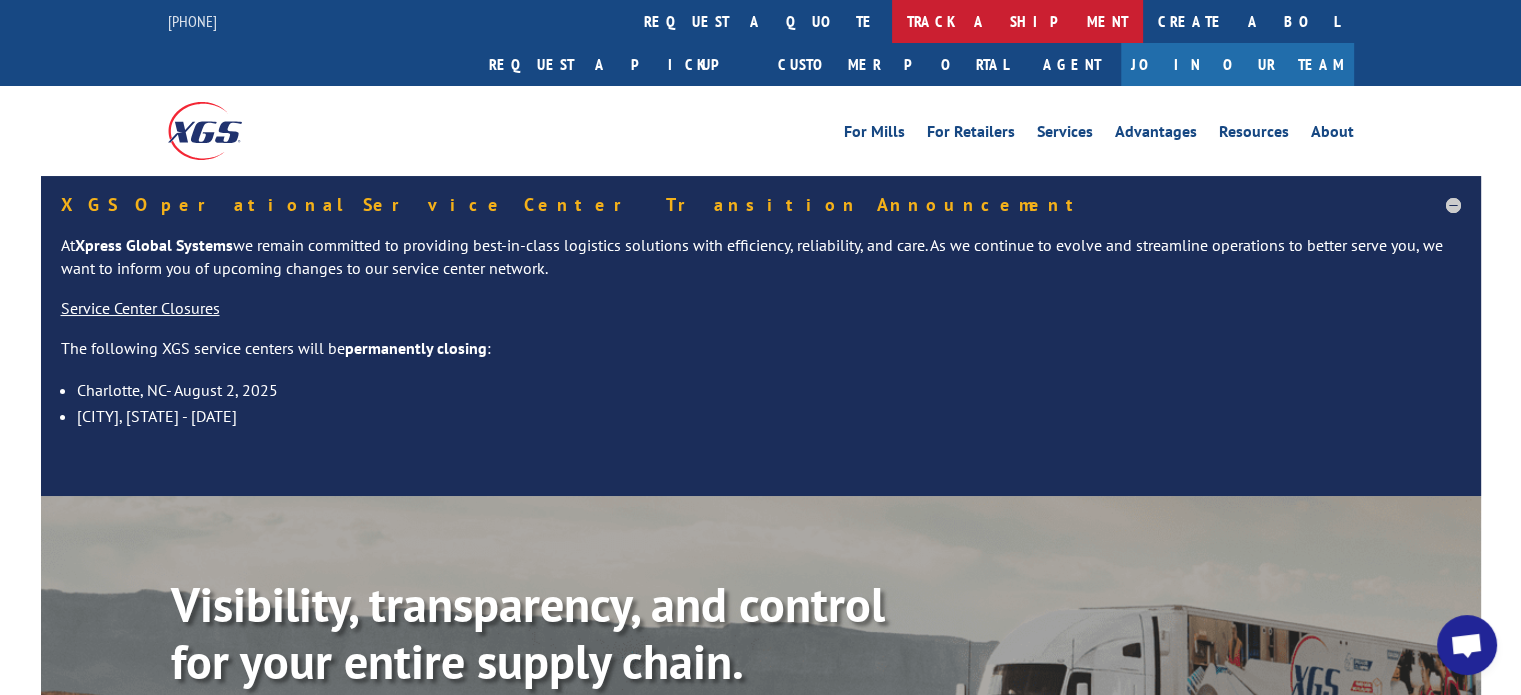 click on "track a shipment" at bounding box center [1017, 21] 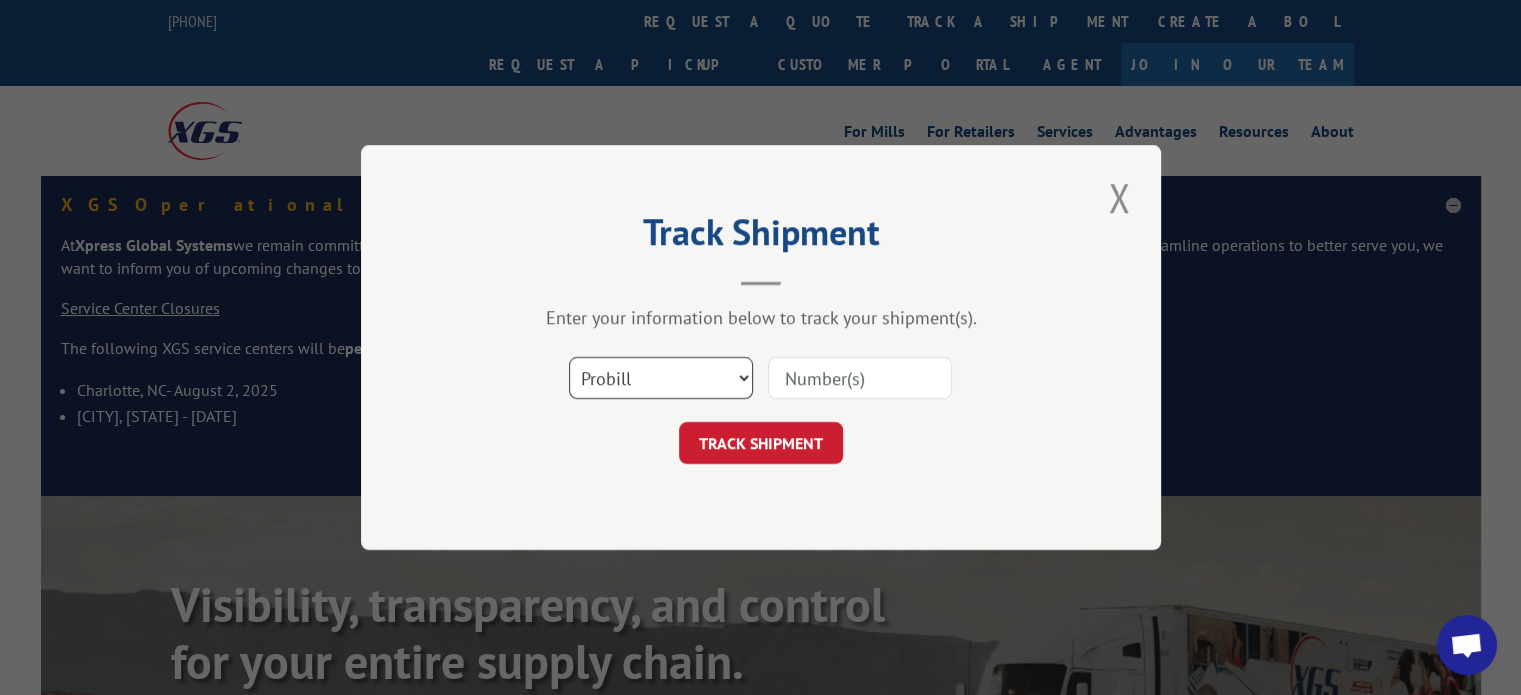 click on "Select category... Probill BOL PO" at bounding box center (661, 378) 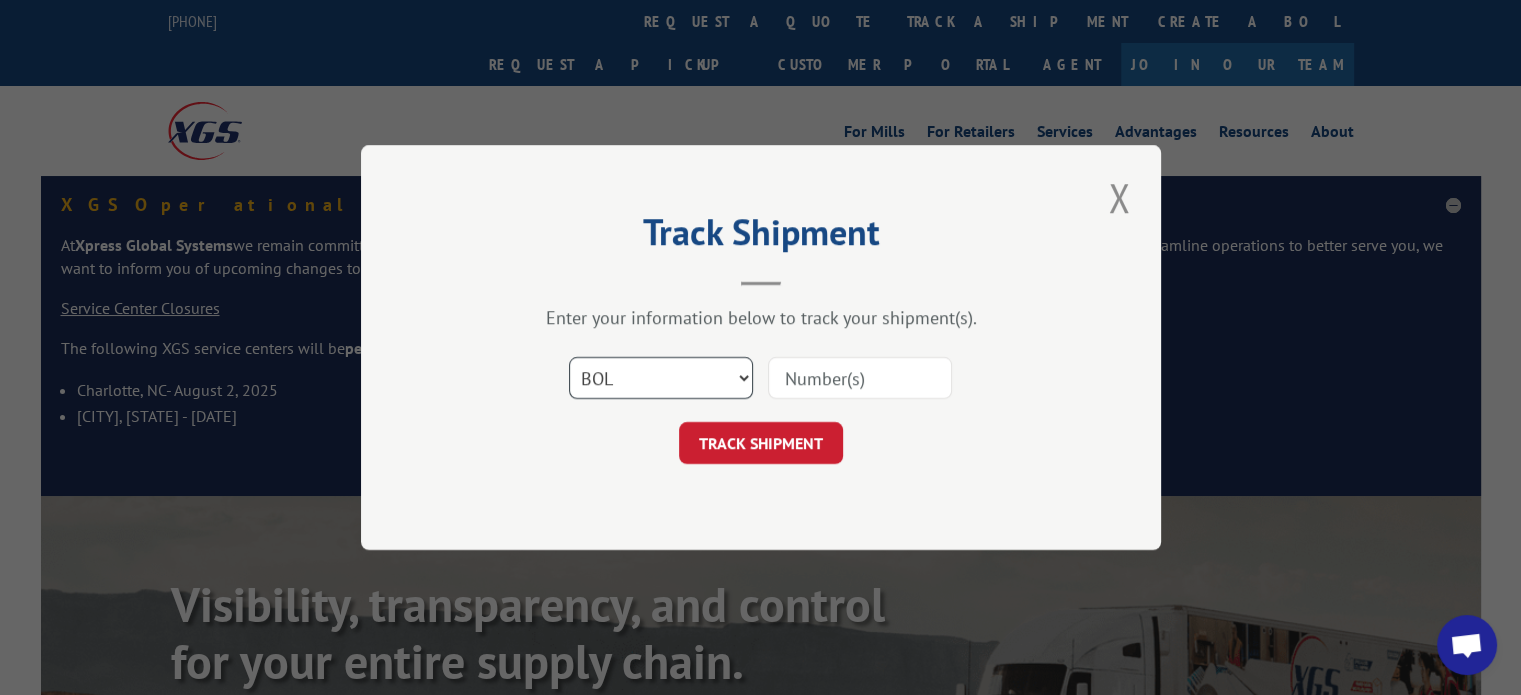 click on "Select category... Probill BOL PO" at bounding box center (661, 378) 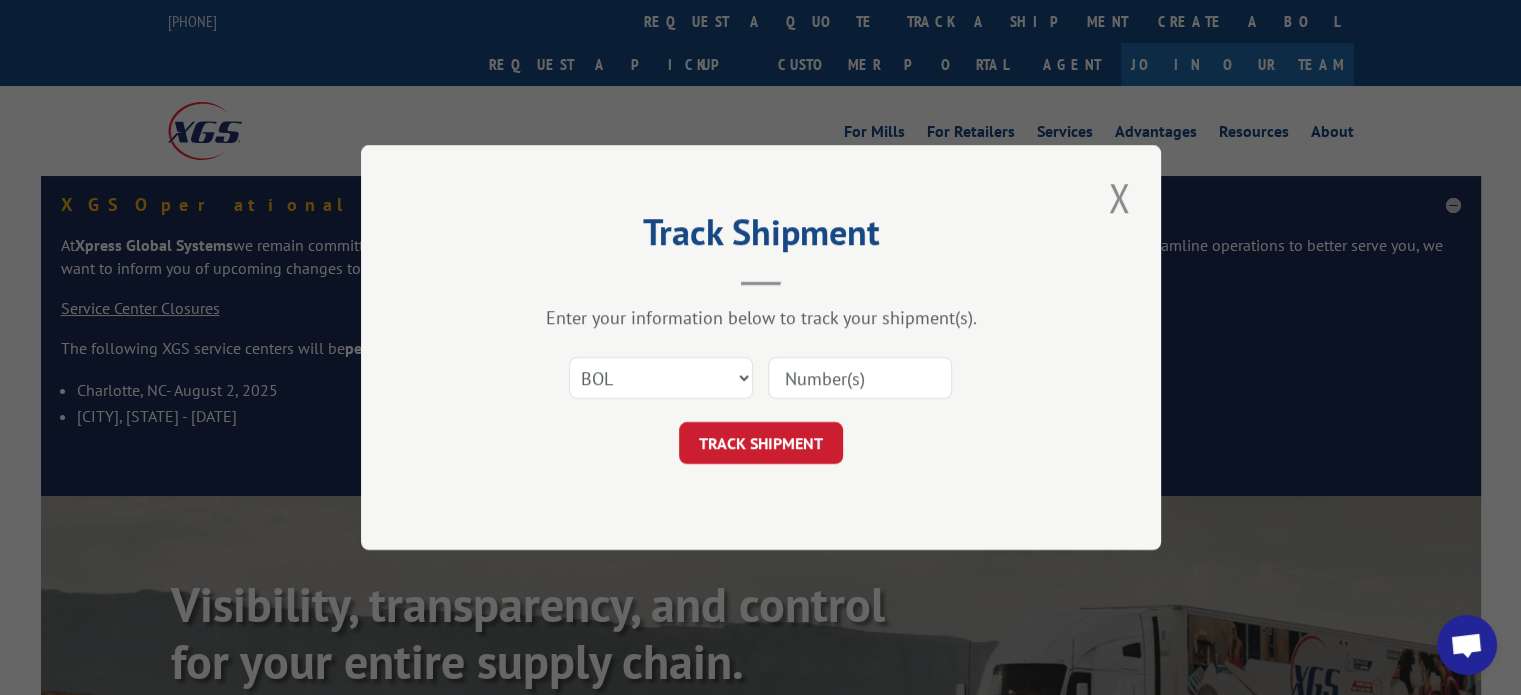 click at bounding box center [860, 378] 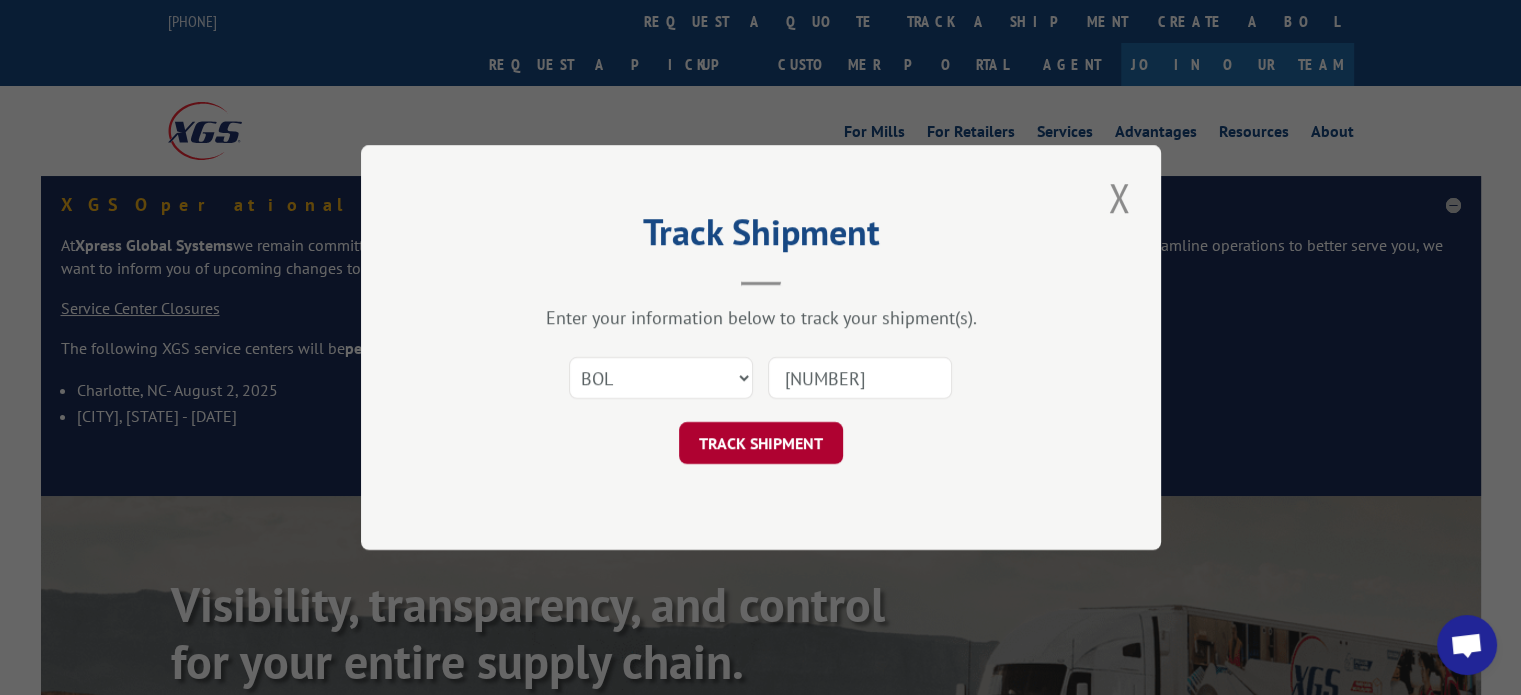 type on "[NUMBER]" 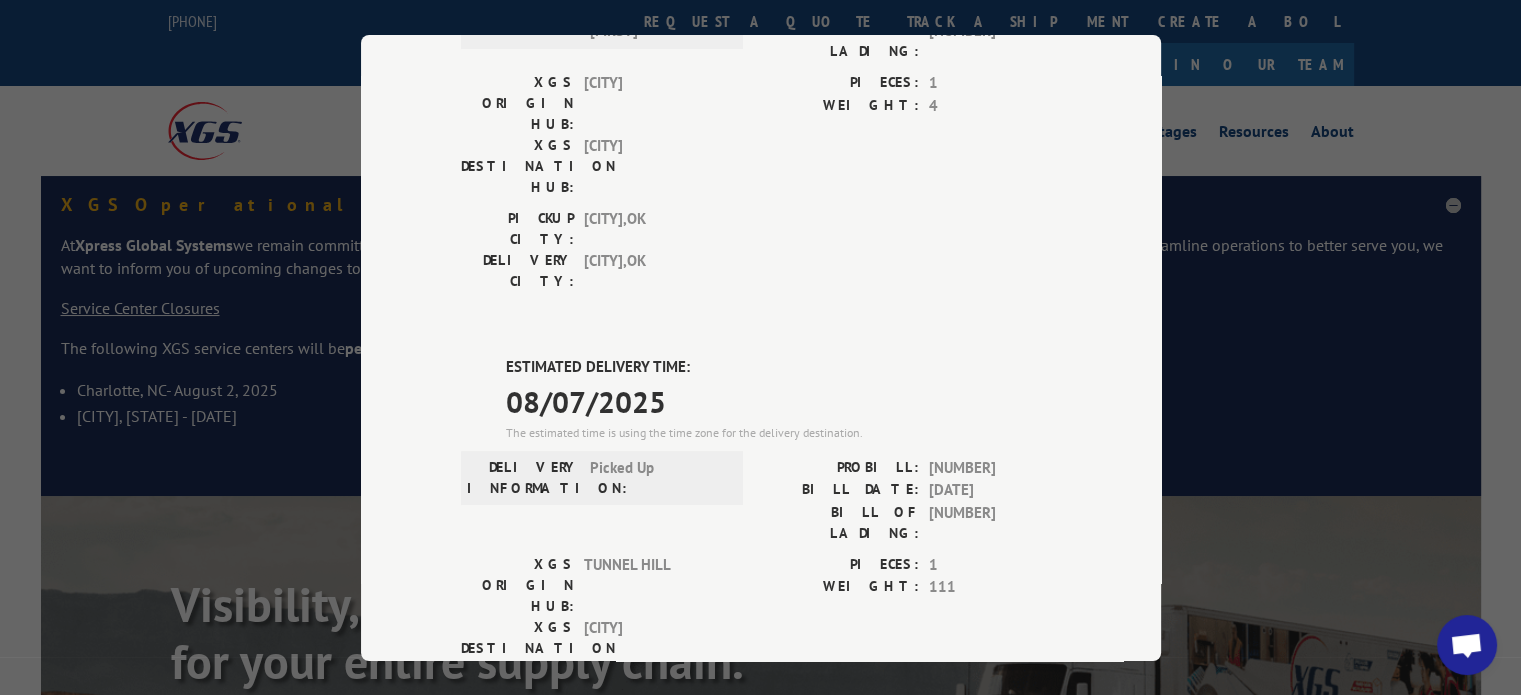 scroll, scrollTop: 675, scrollLeft: 0, axis: vertical 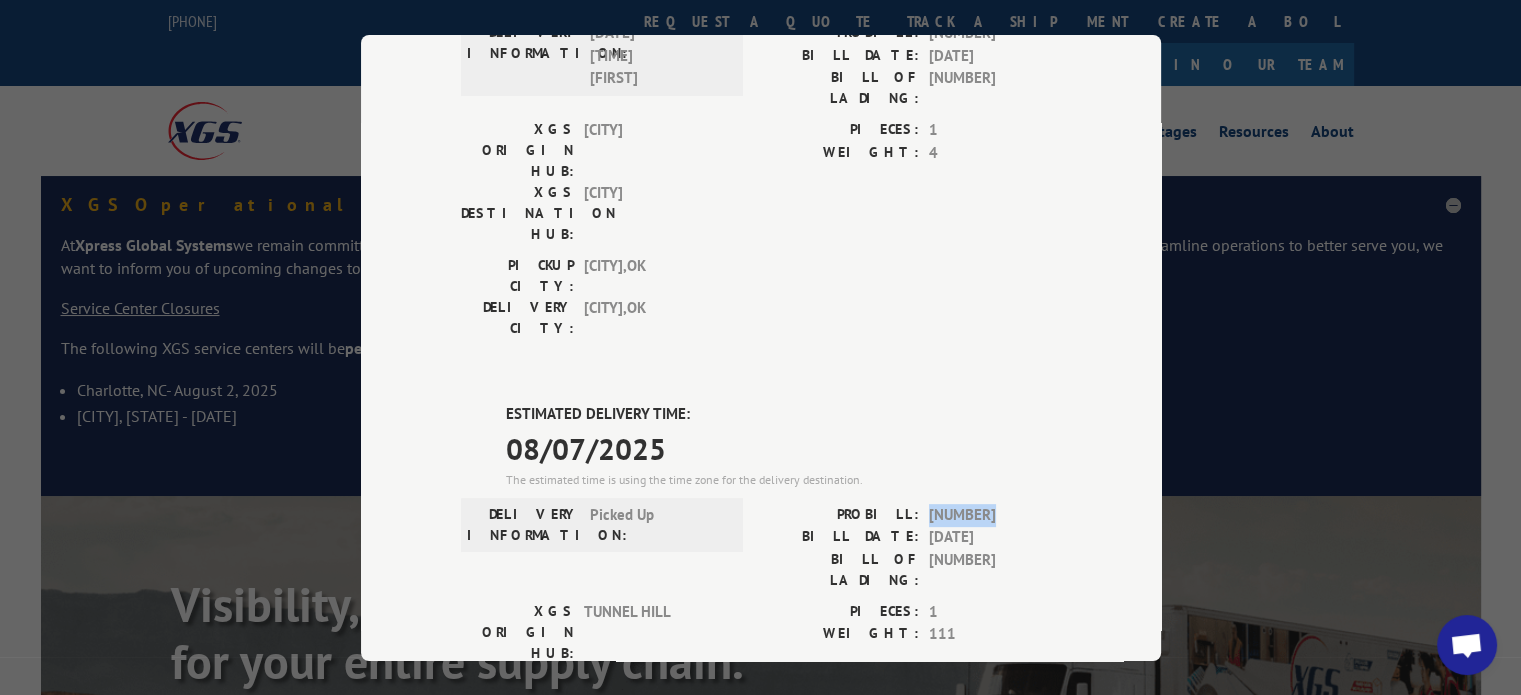drag, startPoint x: 990, startPoint y: 282, endPoint x: 922, endPoint y: 287, distance: 68.18358 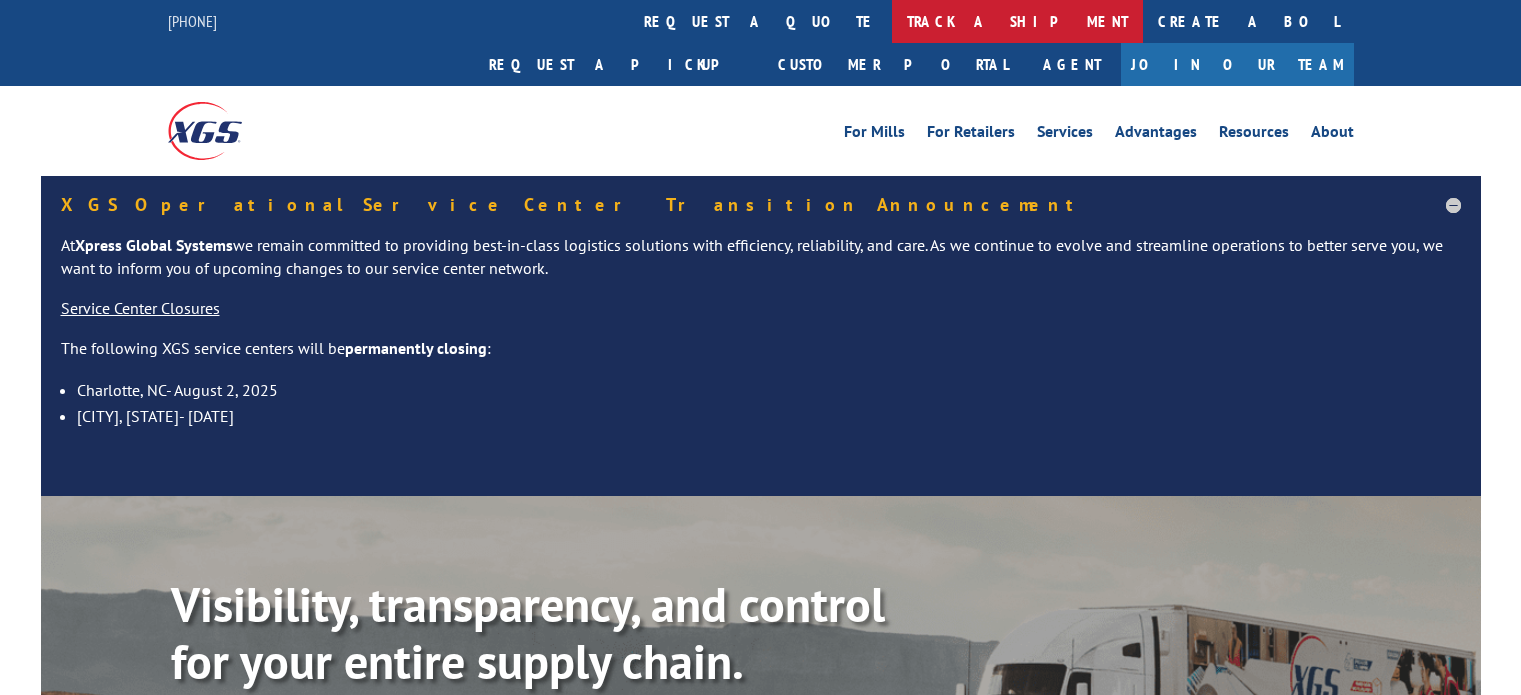 scroll, scrollTop: 0, scrollLeft: 0, axis: both 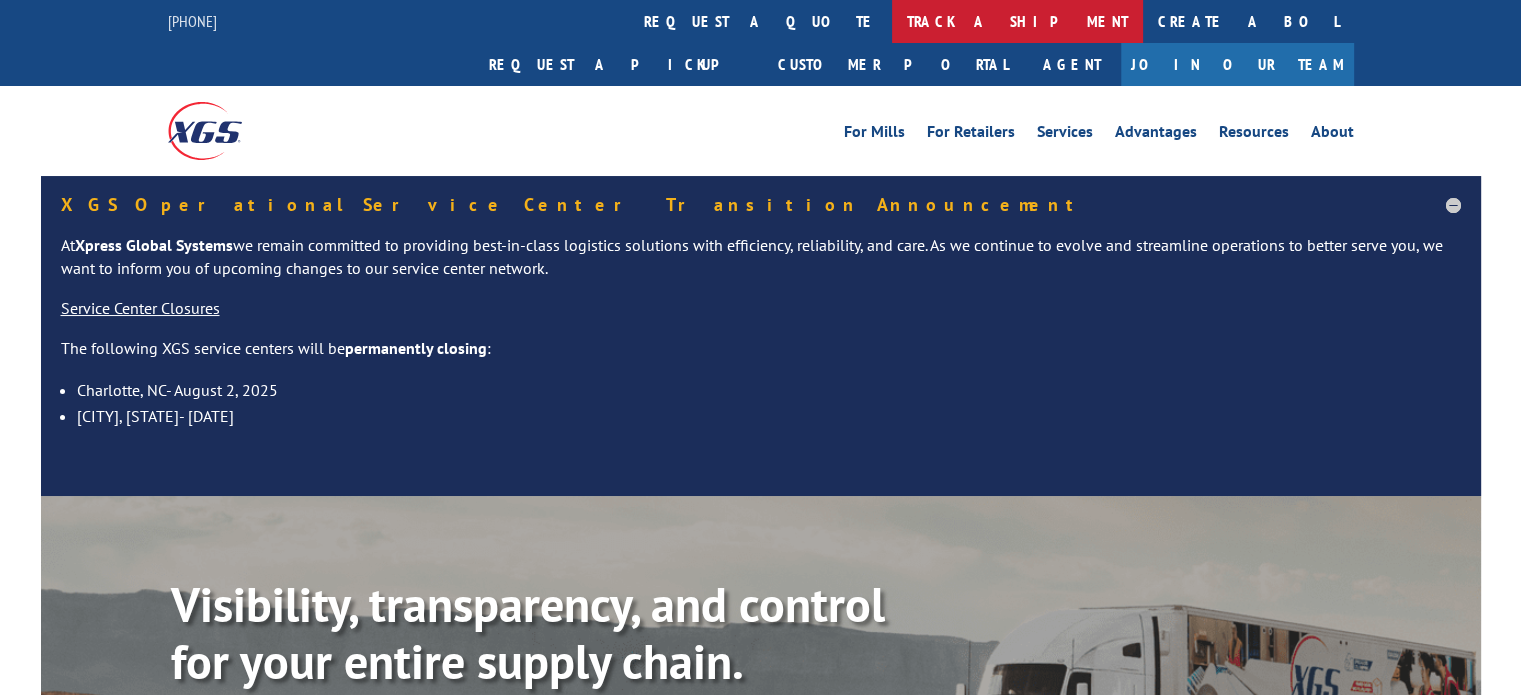 click on "track a shipment" at bounding box center [1017, 21] 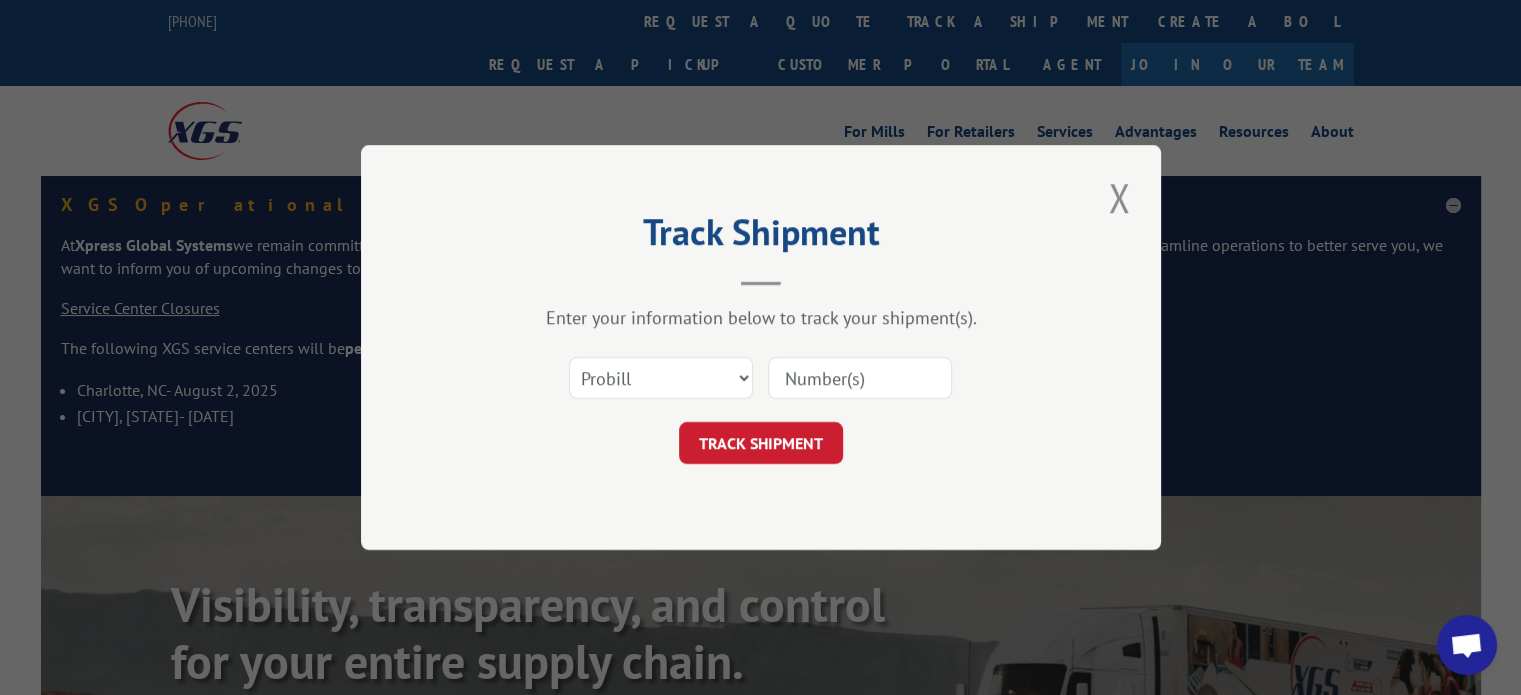 click at bounding box center (860, 378) 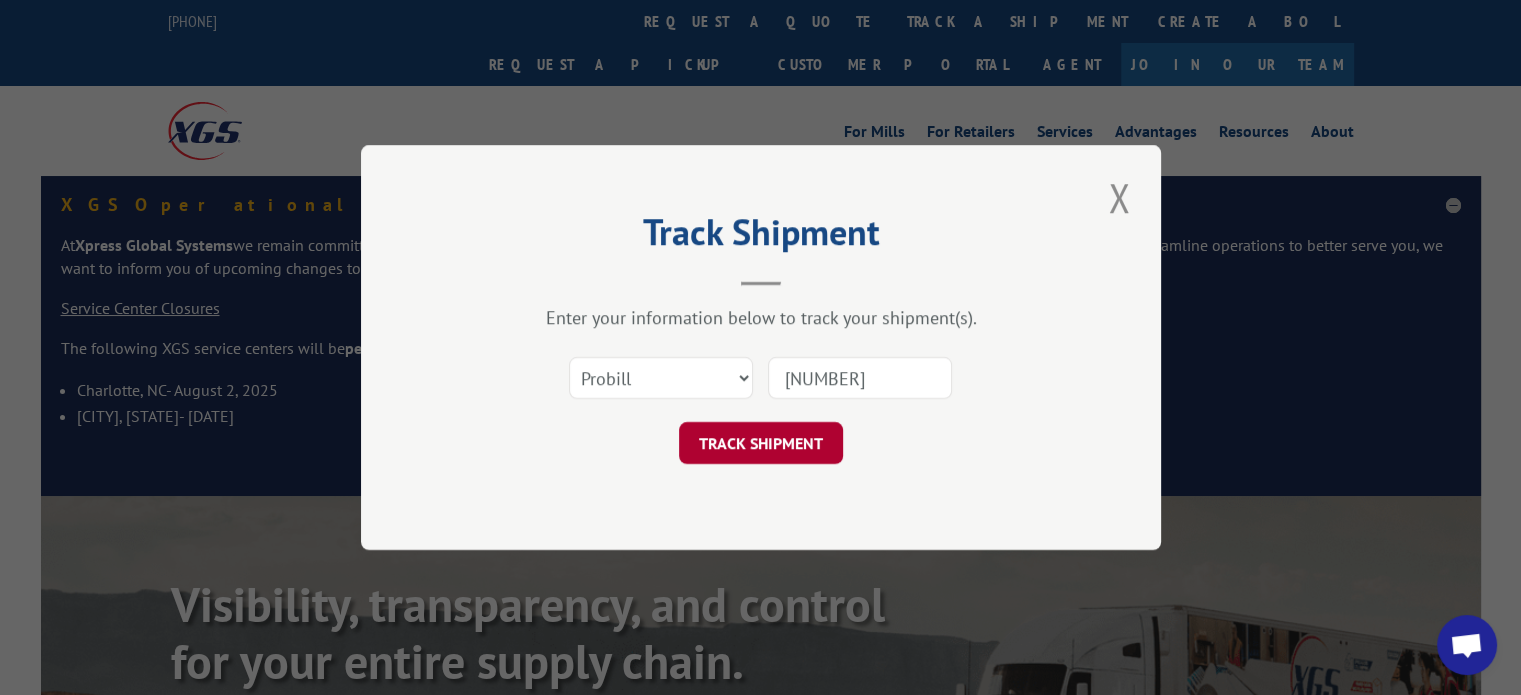 type on "16955861" 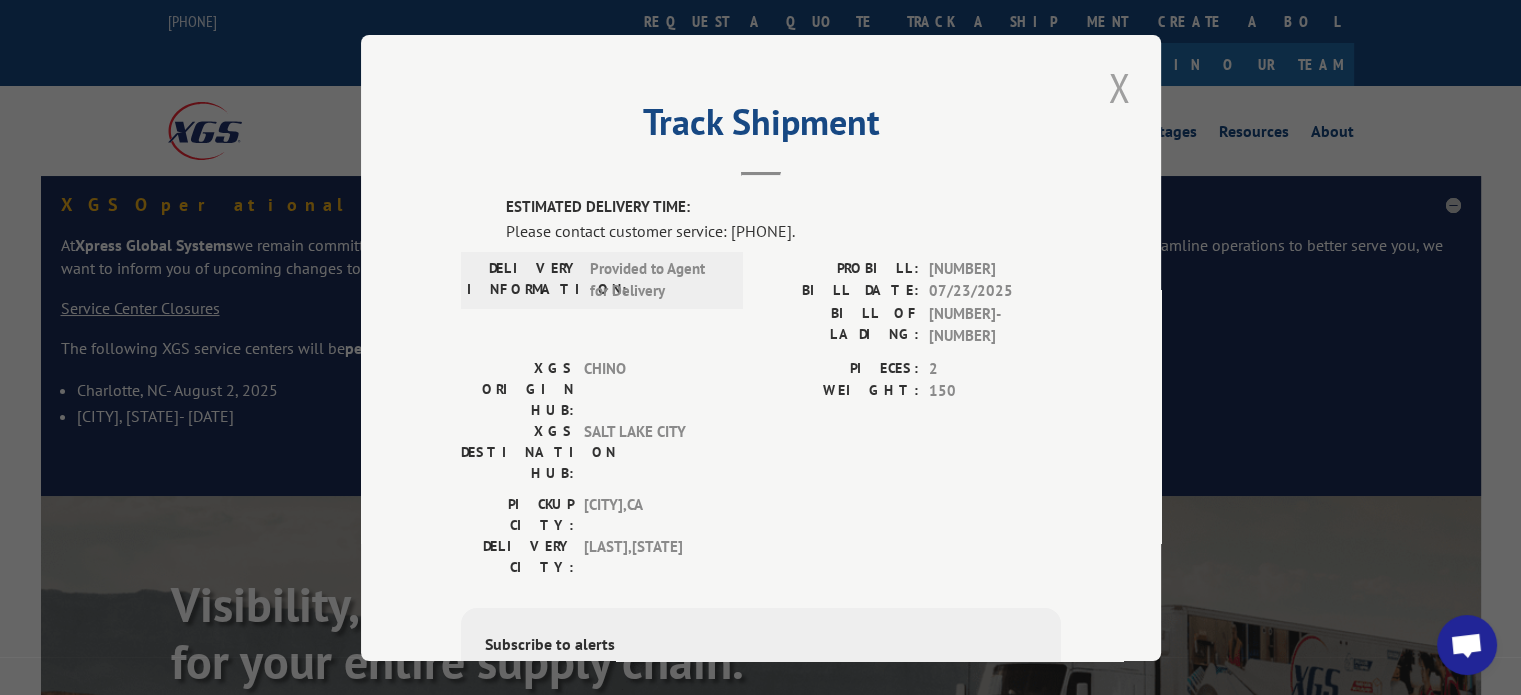 click at bounding box center (1119, 87) 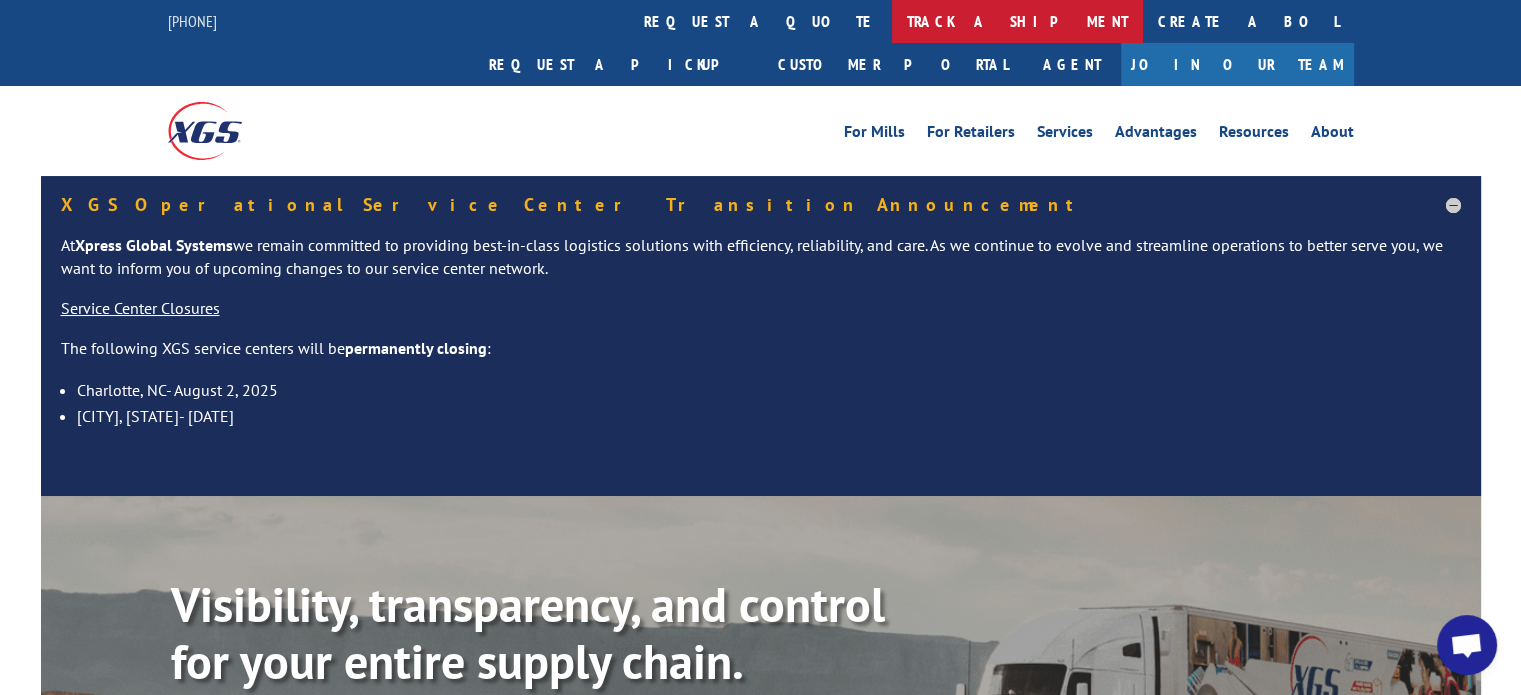 click on "track a shipment" at bounding box center [1017, 21] 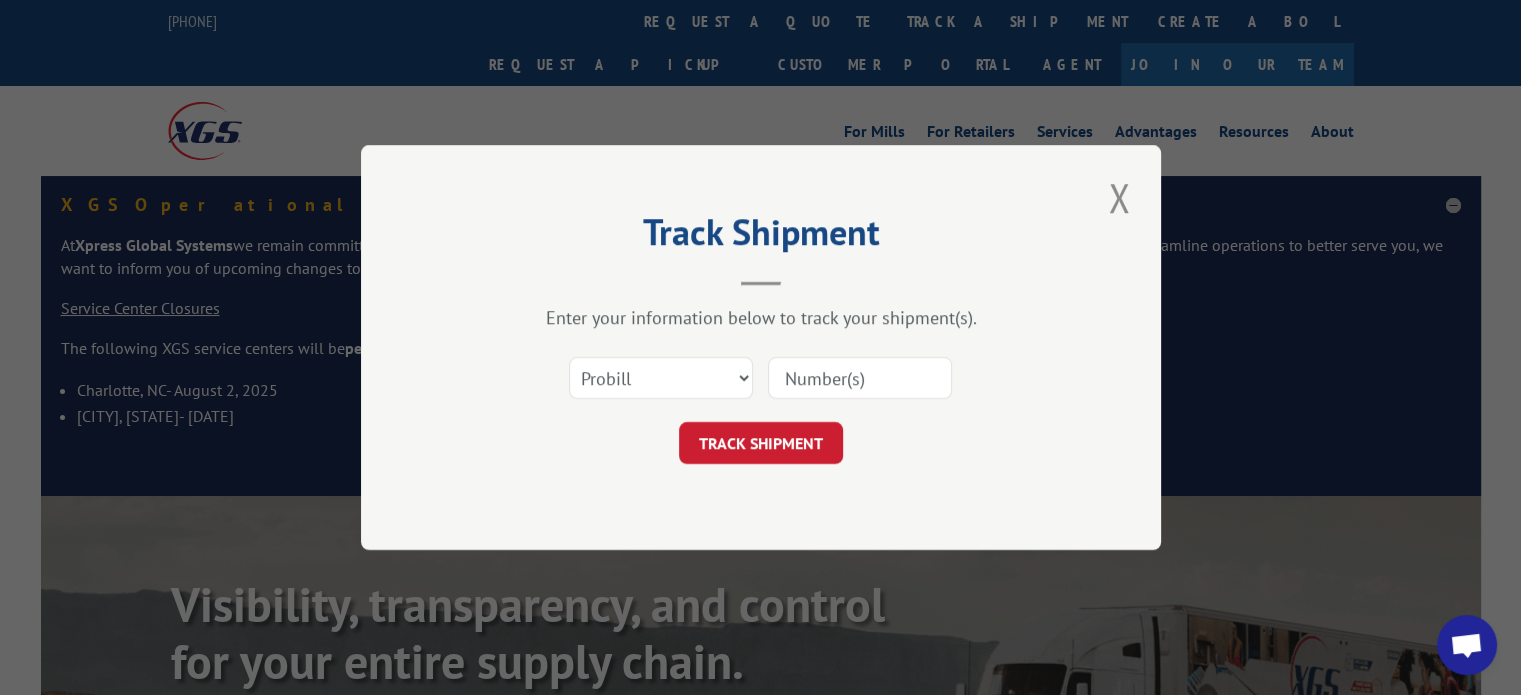click at bounding box center [860, 378] 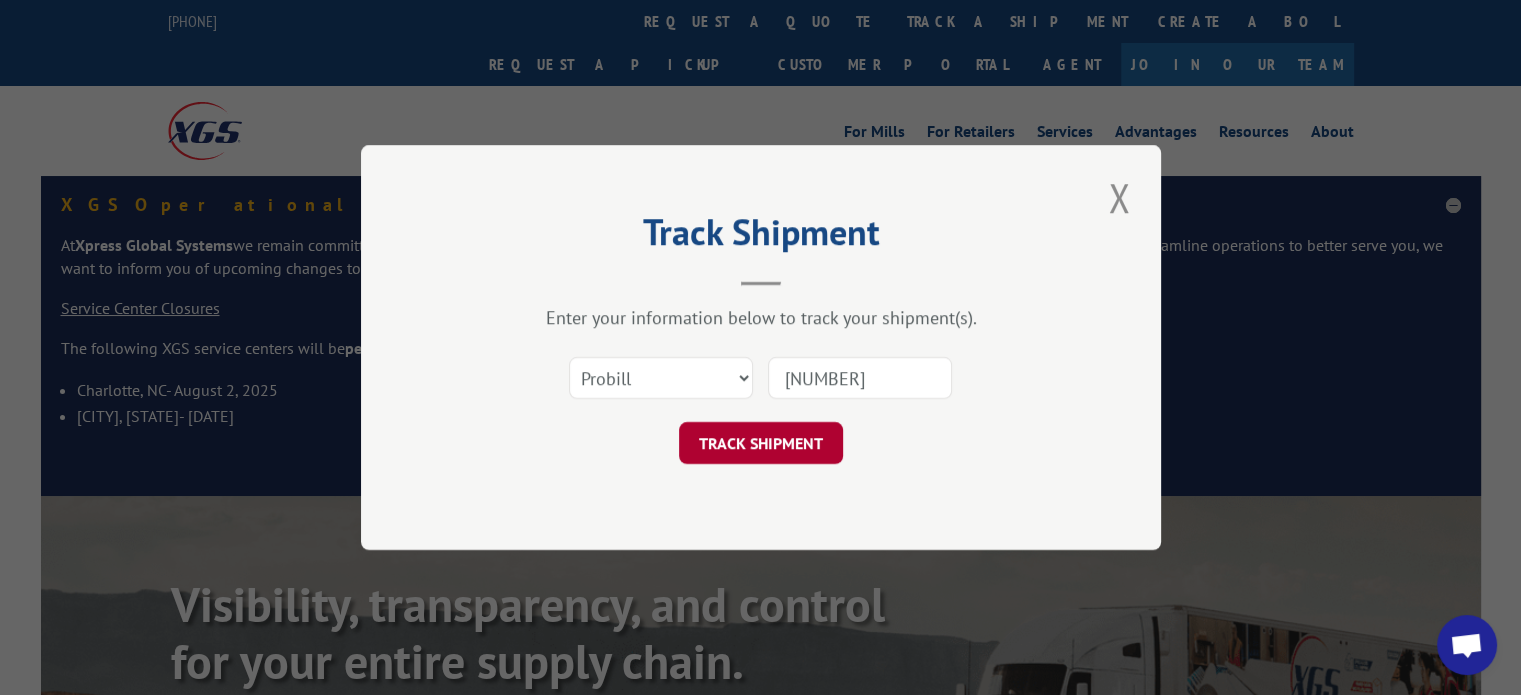 type on "17490813" 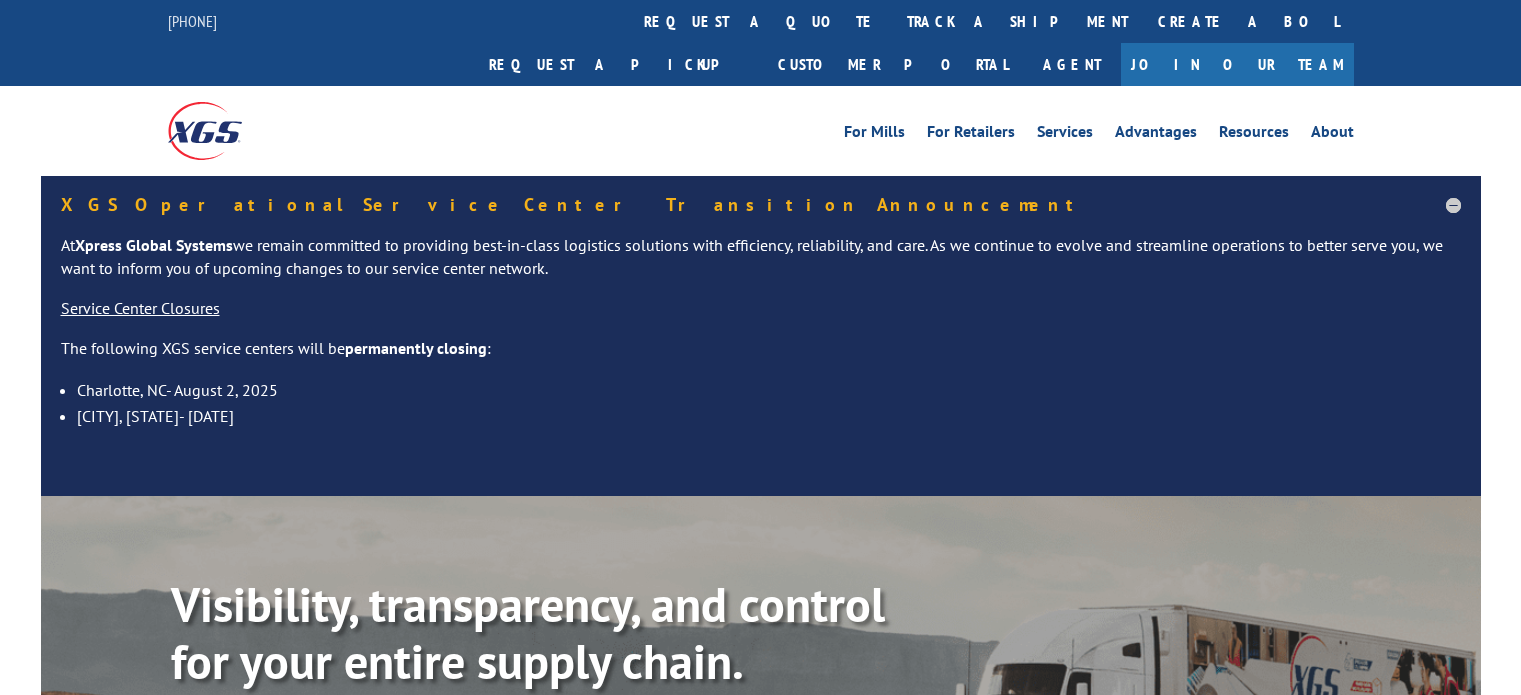 scroll, scrollTop: 0, scrollLeft: 0, axis: both 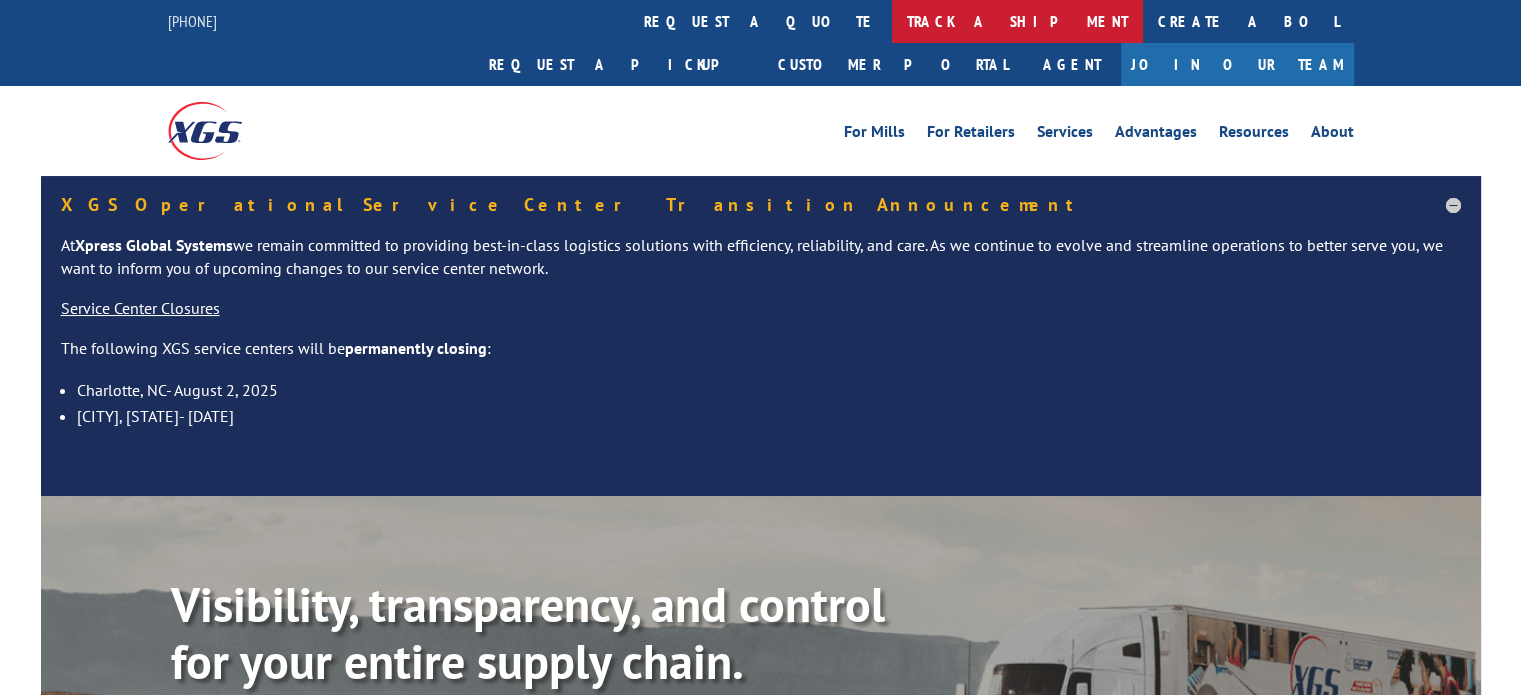 click on "track a shipment" at bounding box center [1017, 21] 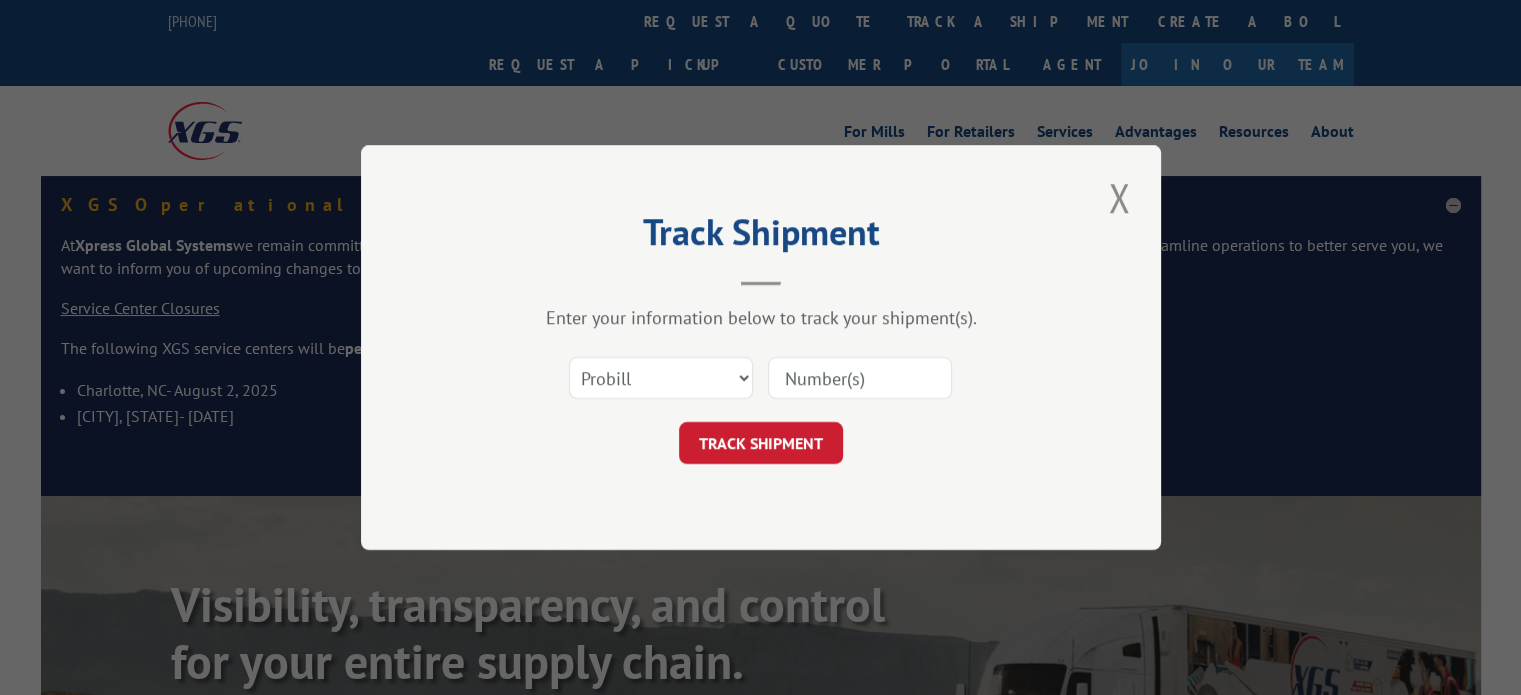 click on "Select category... Probill BOL PO" at bounding box center (761, 378) 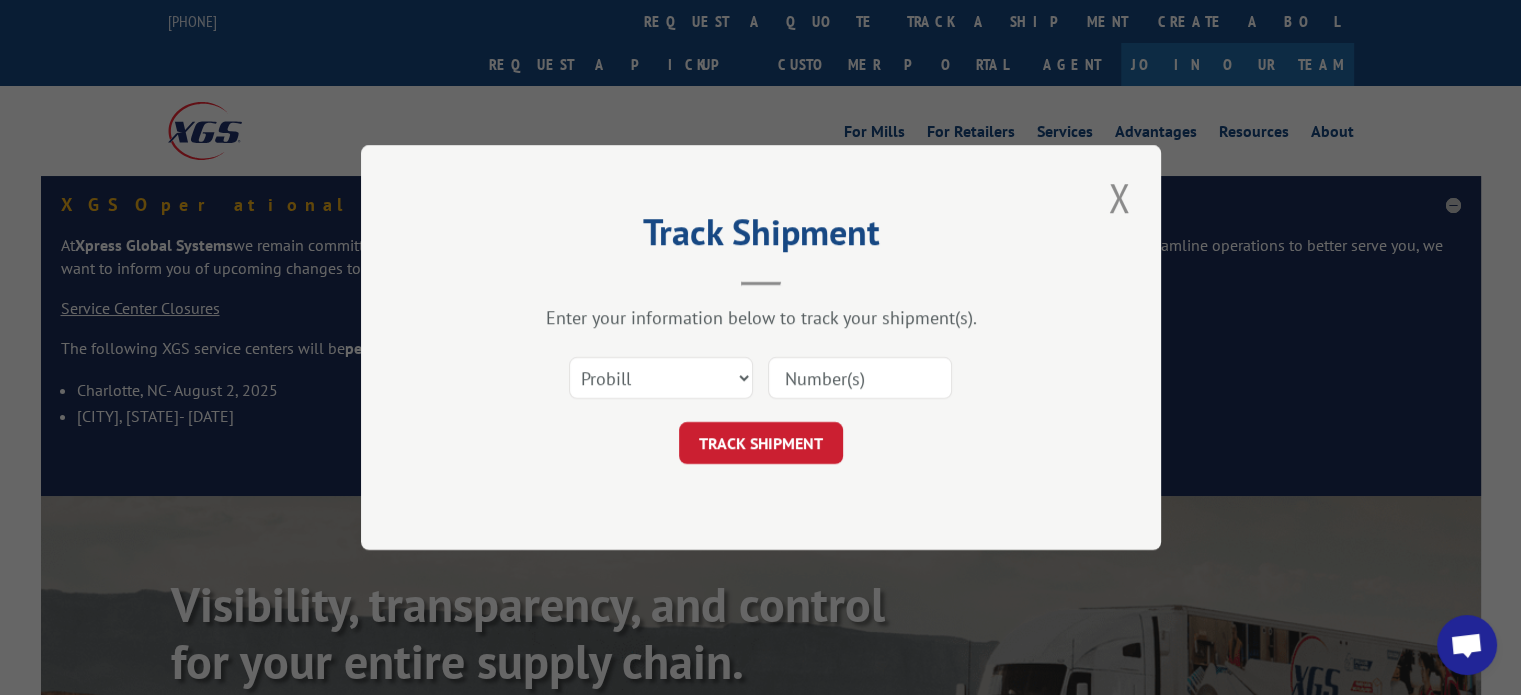 click at bounding box center [860, 378] 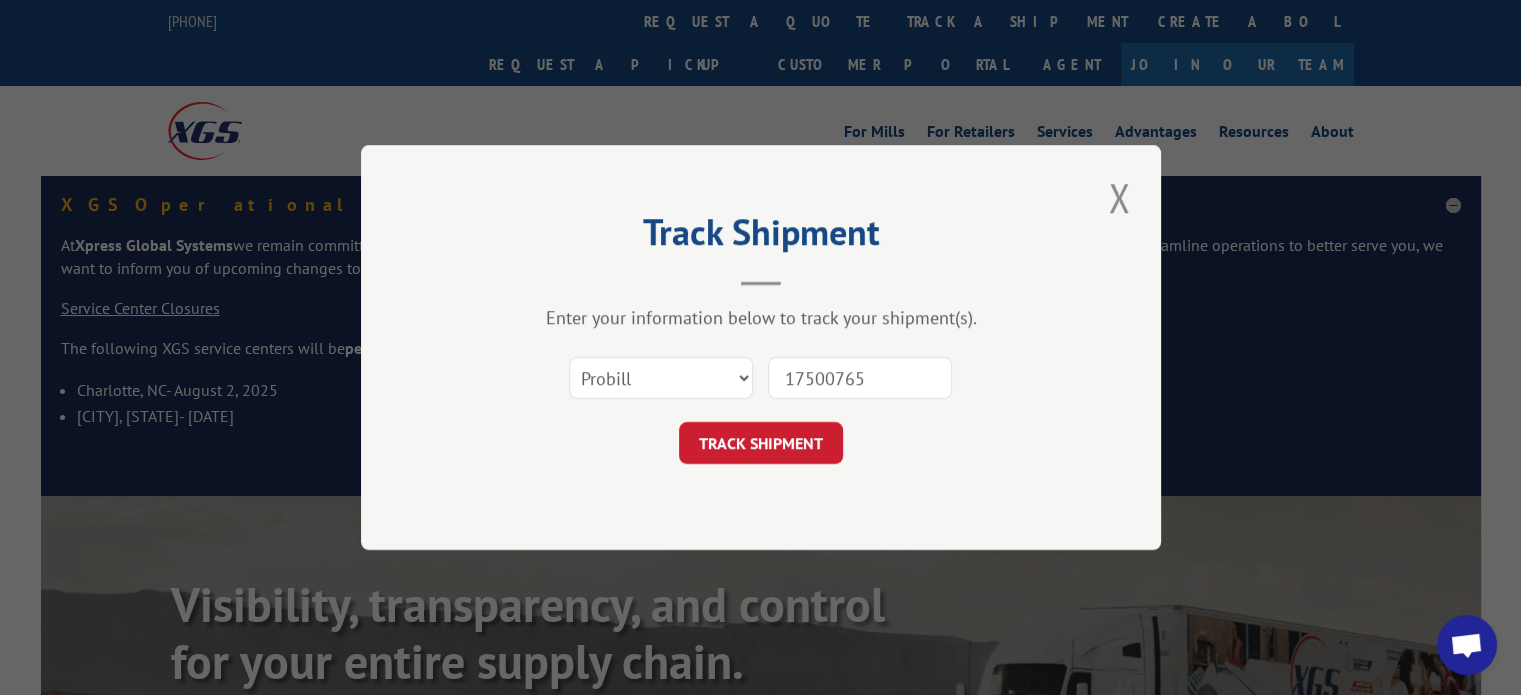 type on "17500765" 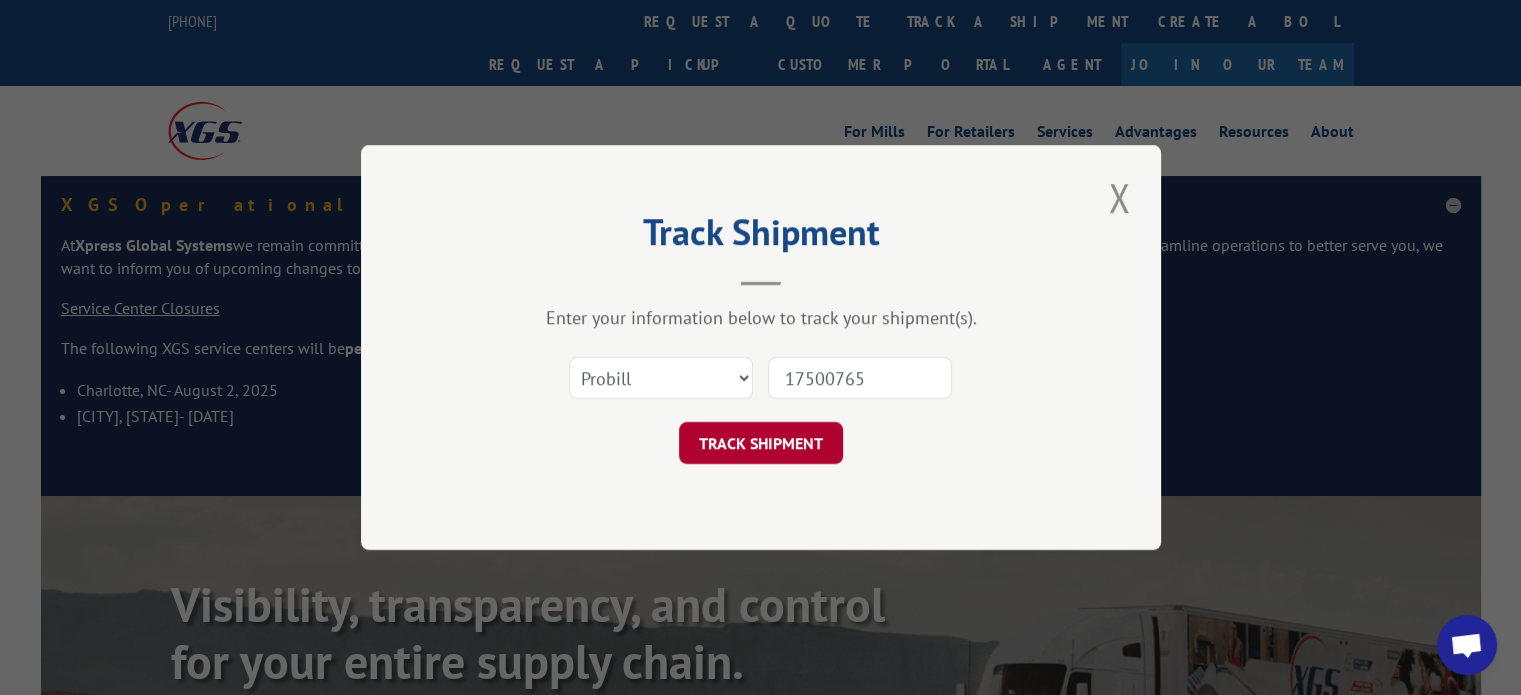 click on "TRACK SHIPMENT" at bounding box center (761, 443) 